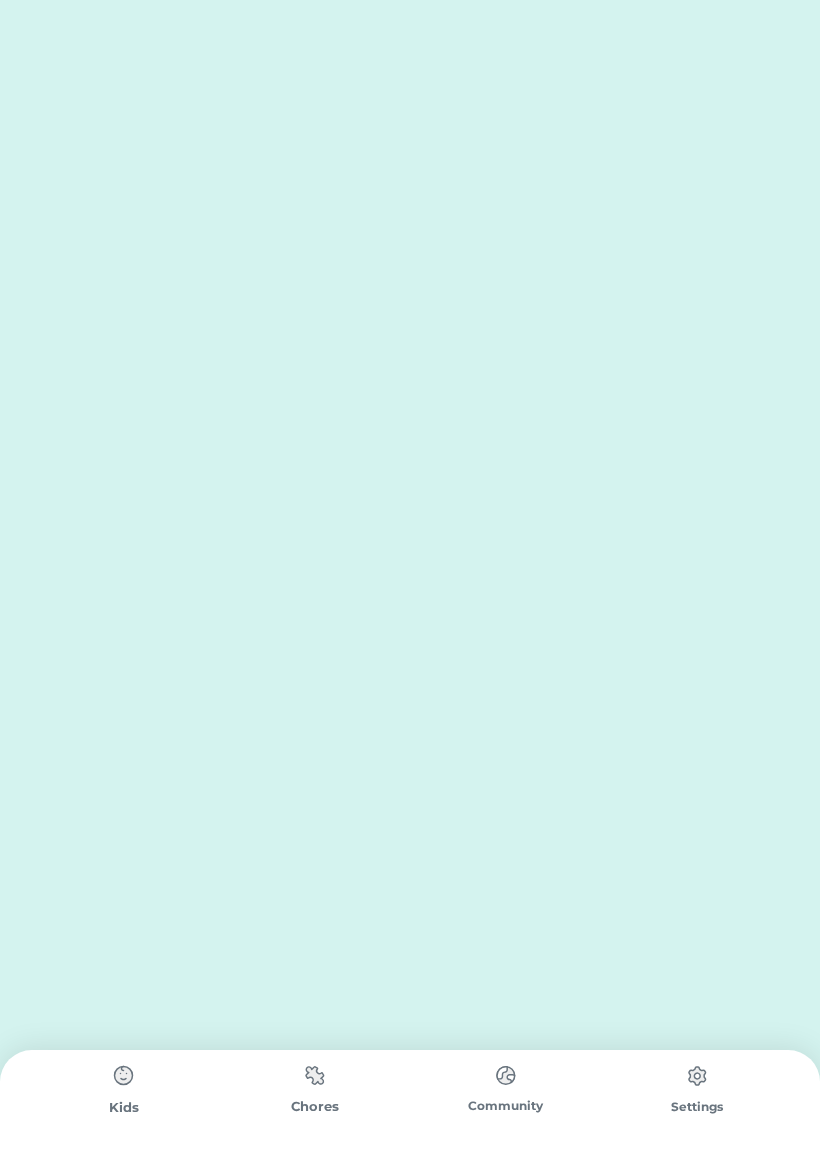 scroll, scrollTop: 0, scrollLeft: 0, axis: both 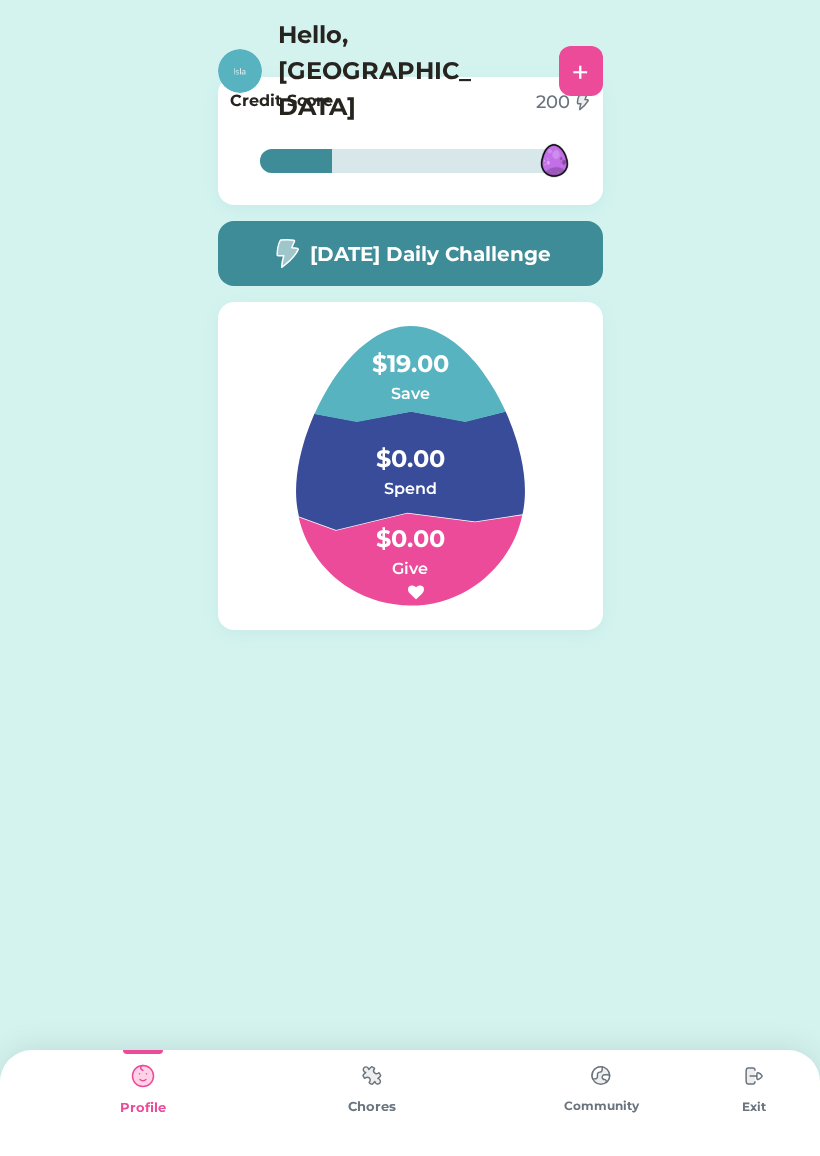 click on "Community" at bounding box center [601, 1103] 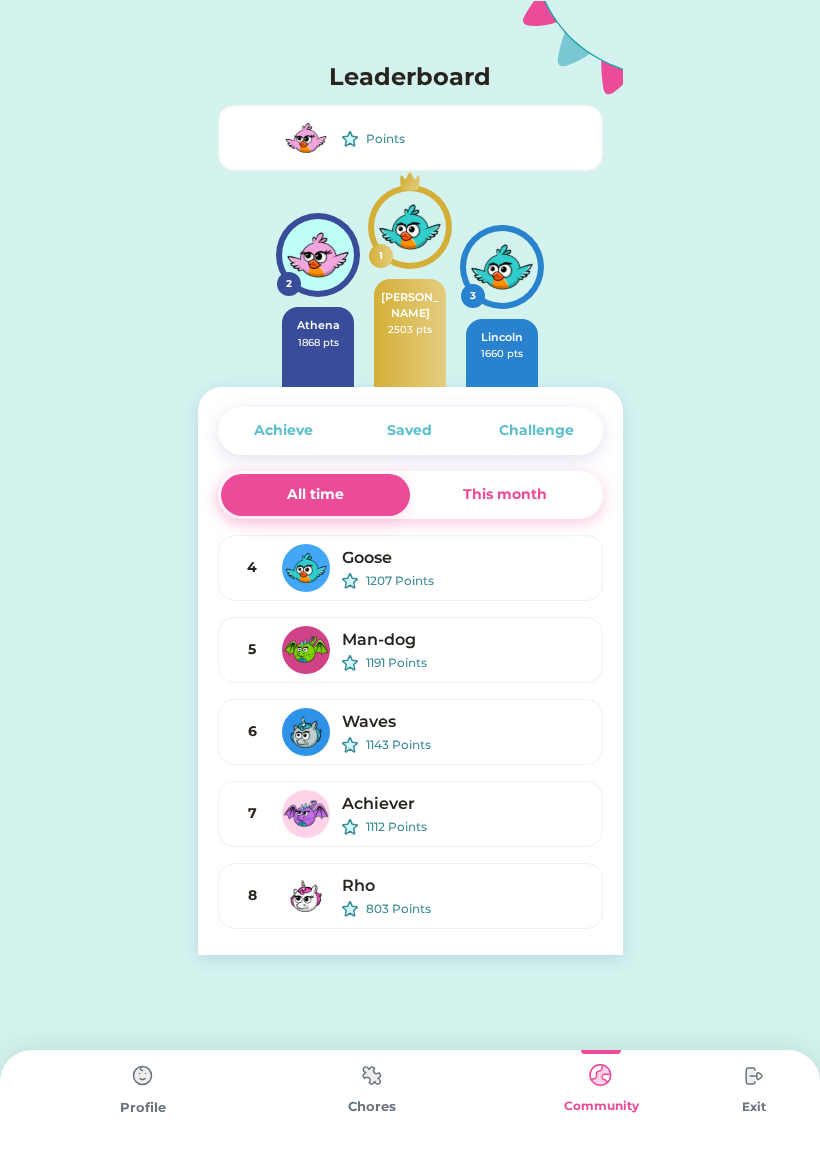click on "This month" at bounding box center (505, 494) 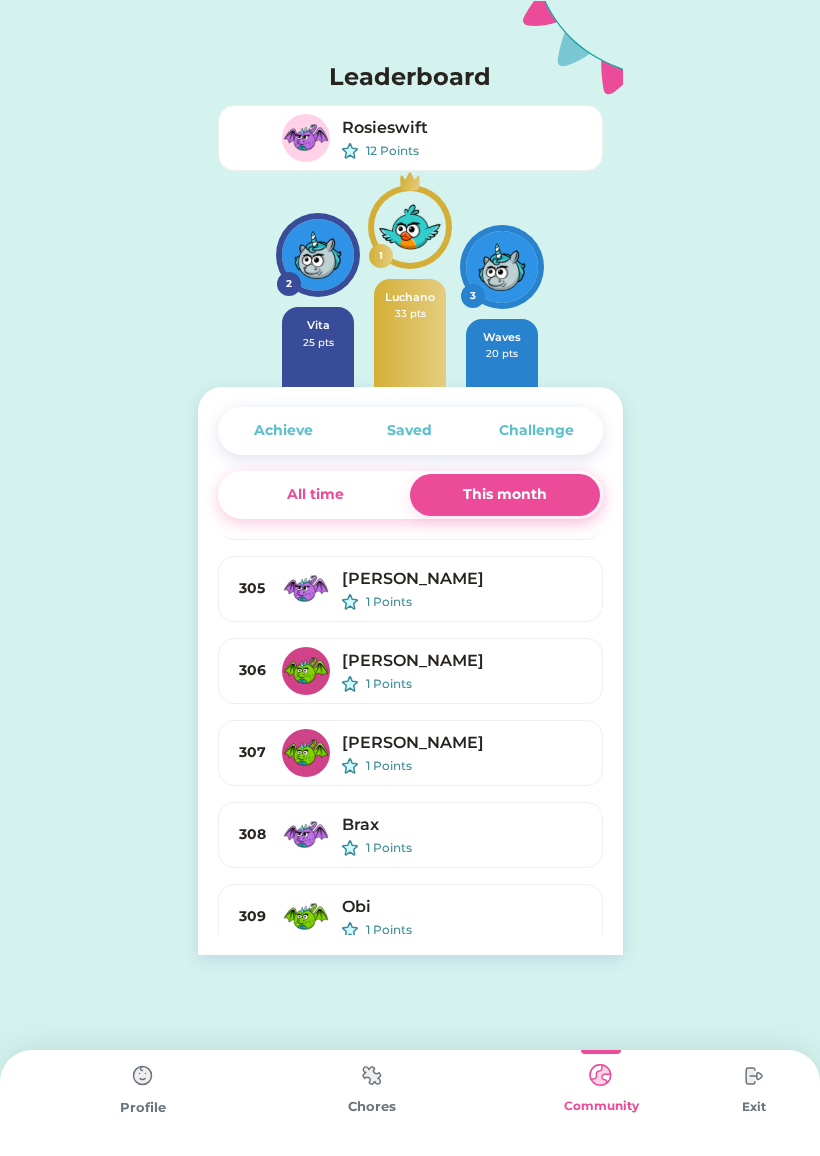 click on "Leaderboard [PERSON_NAME] 12 Points 2 Vita 25 pts 1 [PERSON_NAME] 33 pts 3  Waves 20 pts Achieve Saved Challenge All time This month 4 [PERSON_NAME] 19 Points 5 [PERSON_NAME] 19 Points 6 Gambit 18 Points 7 Serene 18 Points 8 [PERSON_NAME] 15 Points 9 Elithegrape 13 Points 10 [PERSON_NAME] 12 Points 11 Achiever 12 Points 12 [PERSON_NAME] 11 Points 13 [PERSON_NAME] 10 Points 14 [PERSON_NAME] 8 Points 15 [PERSON_NAME] 8 Points 16 [PERSON_NAME] 8 Points 17 Crazyguyjoe 7 Points 18 Chelsea 6 Points 19 [PERSON_NAME] 5 Points 20 Family Rewards 5 Points 21 [PERSON_NAME] 5 Points 22 [PERSON_NAME] 4 Points 23 [PERSON_NAME] 3 Points 24 [PERSON_NAME]  2 Points 25 [PERSON_NAME] 2 Points 26 Rainy  2 Points 27 A 2 Points 28 Poop face  2 Points 29 [PERSON_NAME] 2 Points 30 Baby[DEMOGRAPHIC_DATA] 2 Points 31 [PERSON_NAME] 2 Points 32 [PERSON_NAME] 2 Points 33 [PERSON_NAME] 2 Points 34 [PERSON_NAME] 2 Points 35 [PERSON_NAME] 2 Points 36 [PERSON_NAME] 2 Points 37 Family Rewards 2 Points 38 Roserainbow 2 Points 39 [PERSON_NAME] 2 Points 40 [PERSON_NAME] 2 Points 41 [PERSON_NAME] 2 Points 42 [PERSON_NAME] 2 Points 43 [PERSON_NAME] 1 Points 44 [PERSON_NAME]  1 Points 45 46" 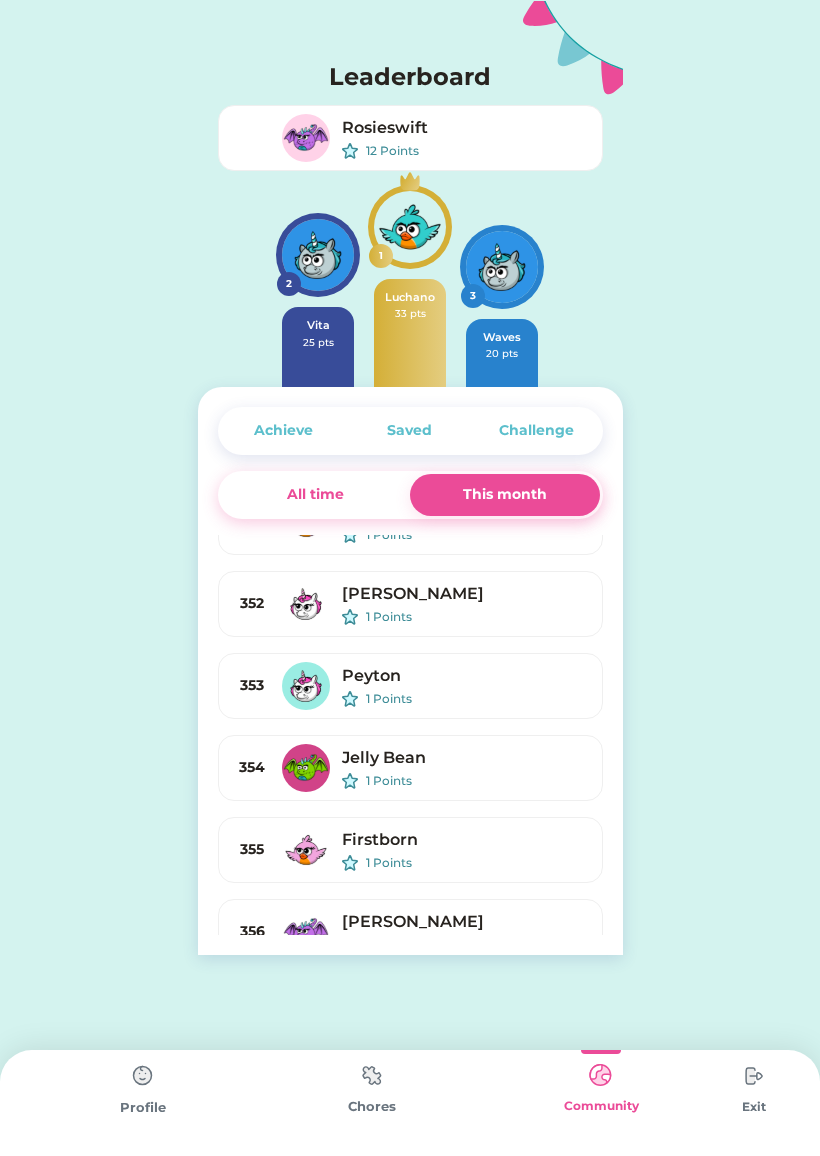 scroll, scrollTop: 28519, scrollLeft: 0, axis: vertical 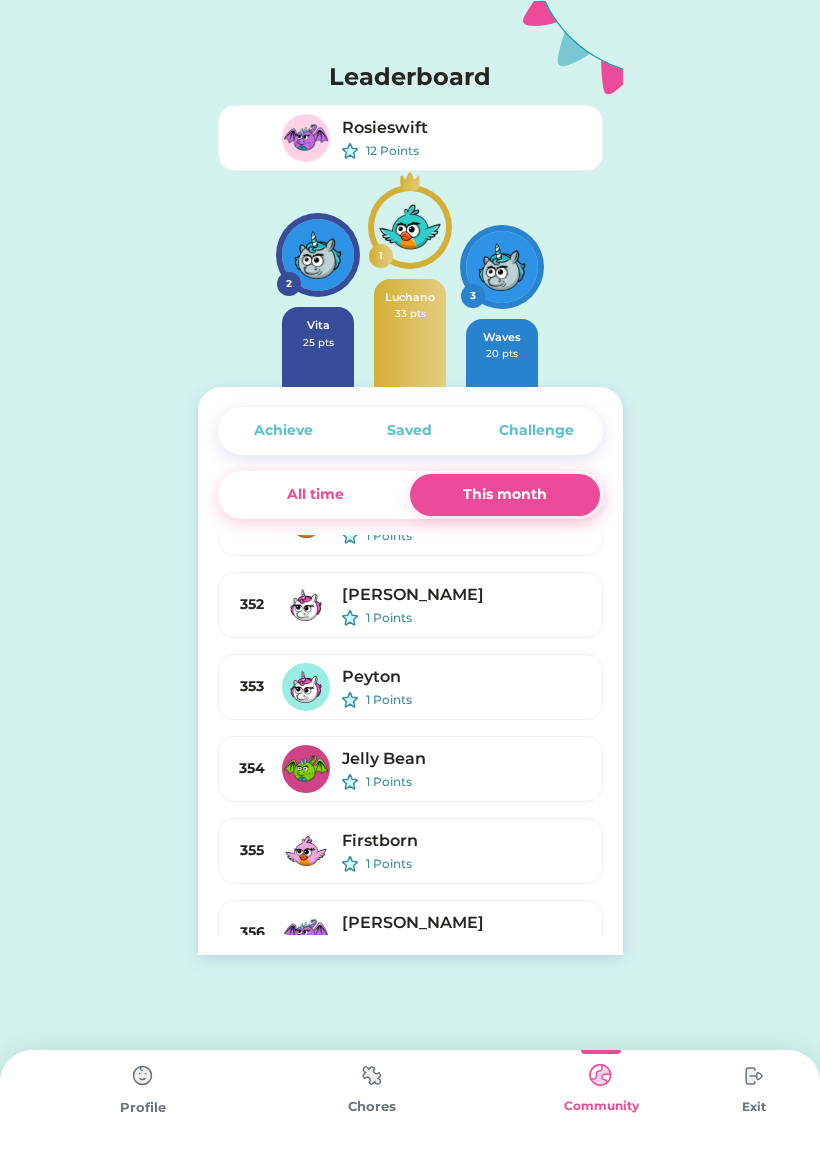 click on "Challenge" at bounding box center (536, 431) 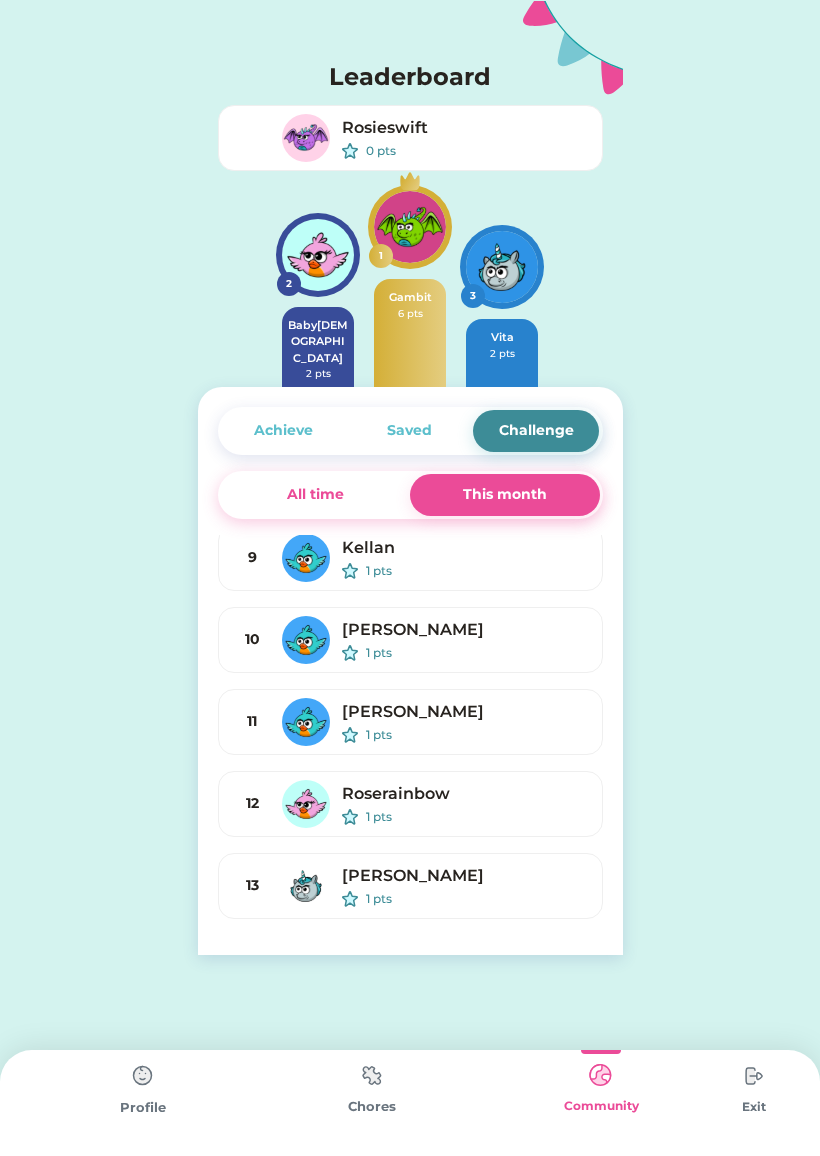 scroll, scrollTop: 420, scrollLeft: 0, axis: vertical 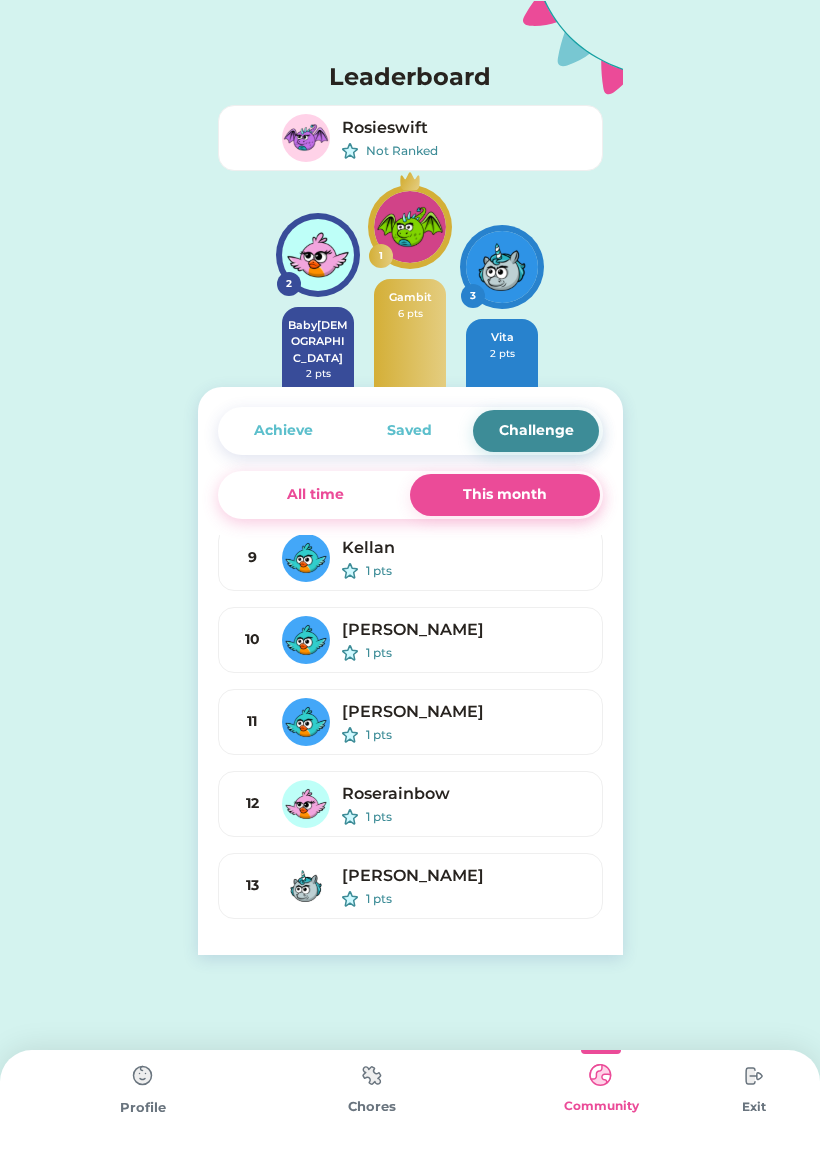 click on "Saved" at bounding box center (409, 430) 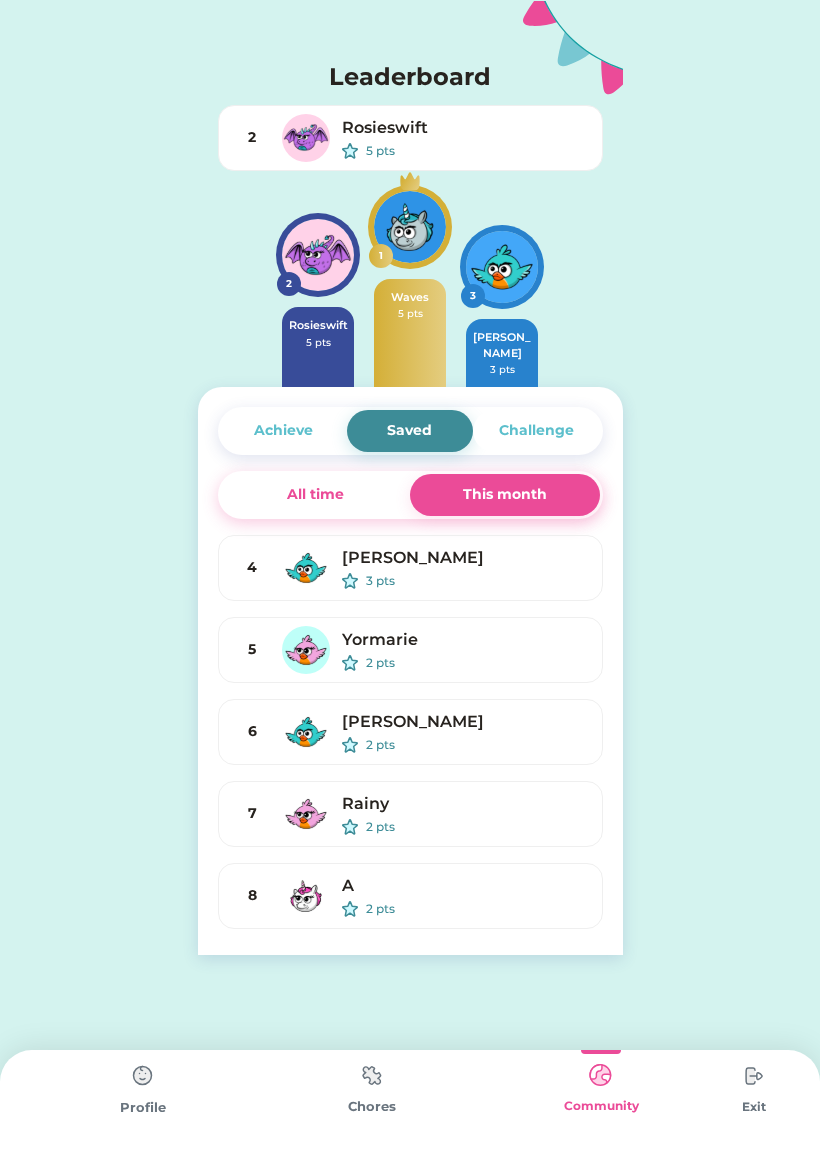 scroll, scrollTop: 0, scrollLeft: 0, axis: both 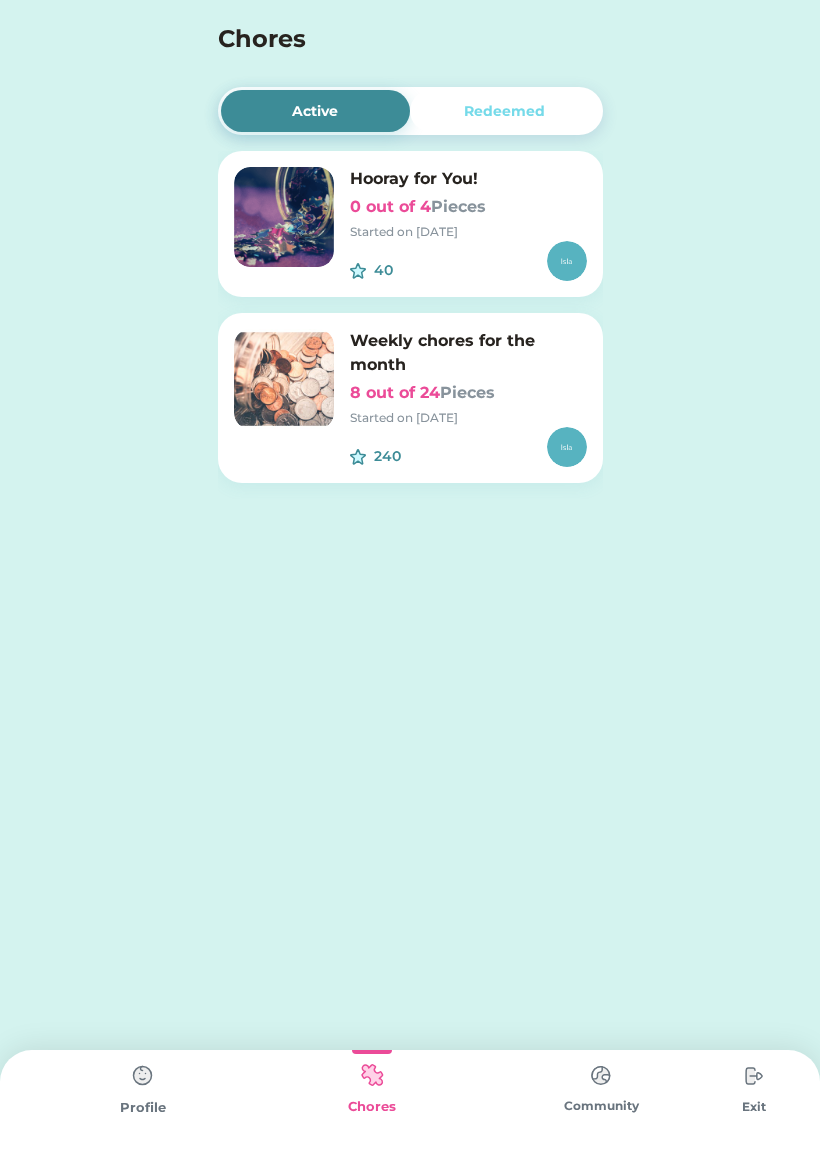 click on "8 out of 24  Pieces" at bounding box center [468, 393] 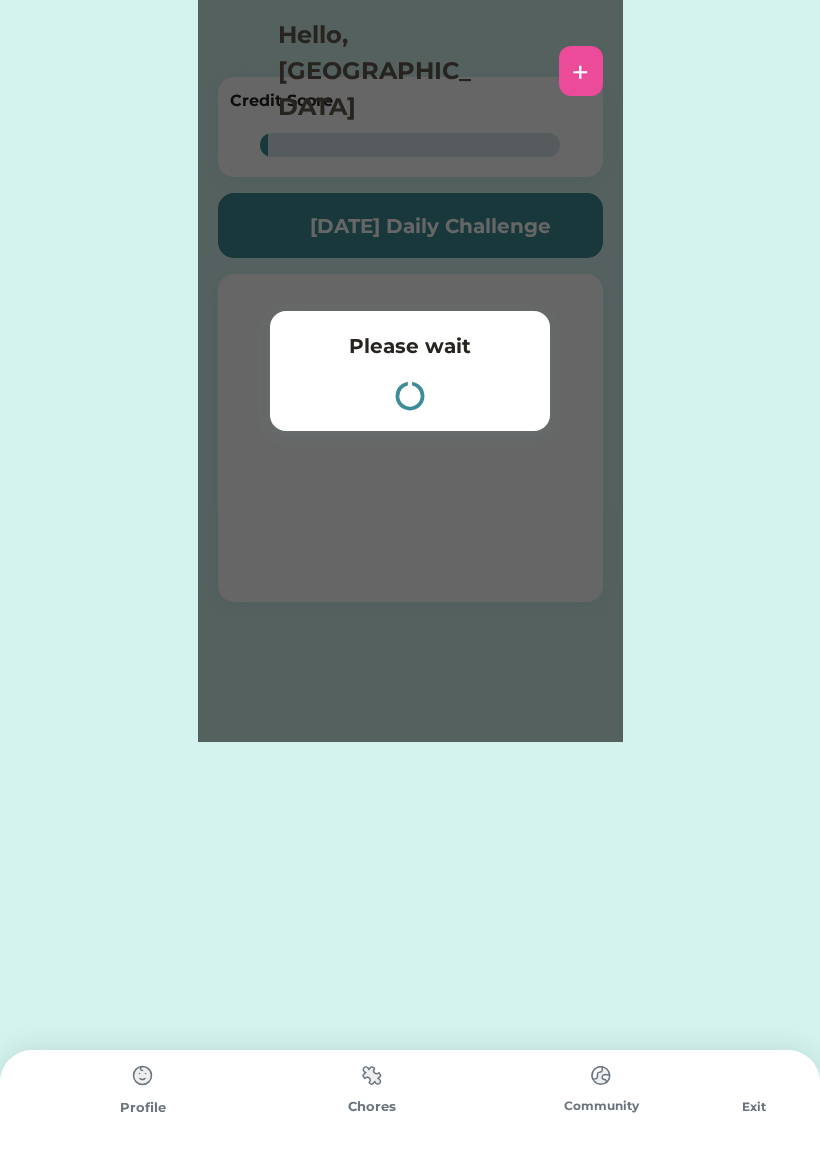 scroll, scrollTop: 0, scrollLeft: 0, axis: both 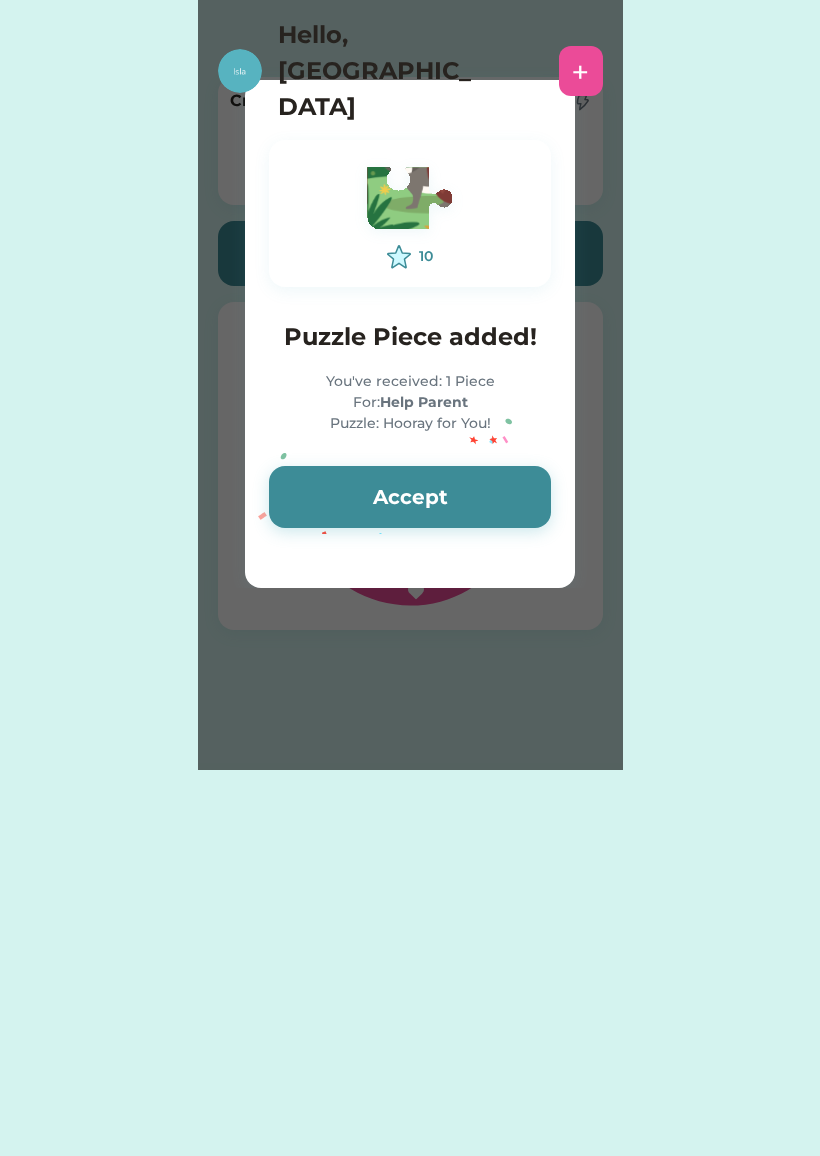 click on "Accept" at bounding box center (410, 497) 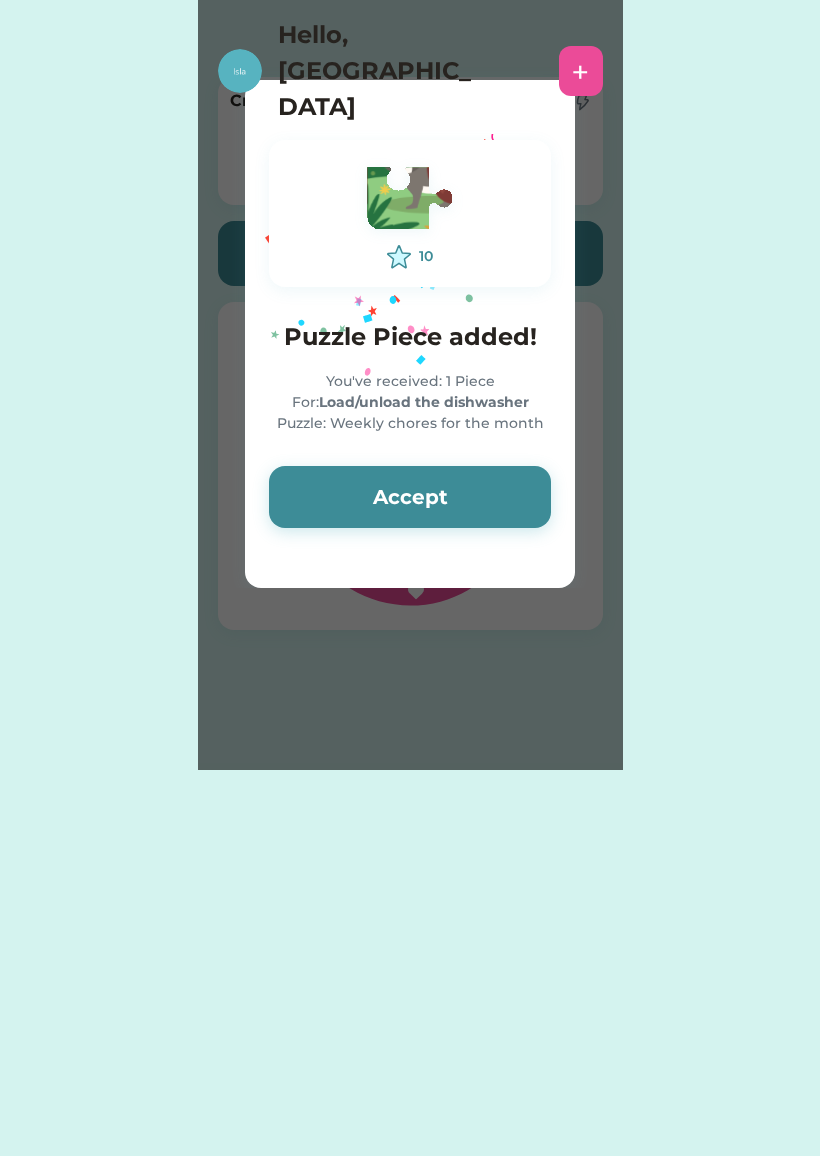 click on "Accept" at bounding box center (410, 497) 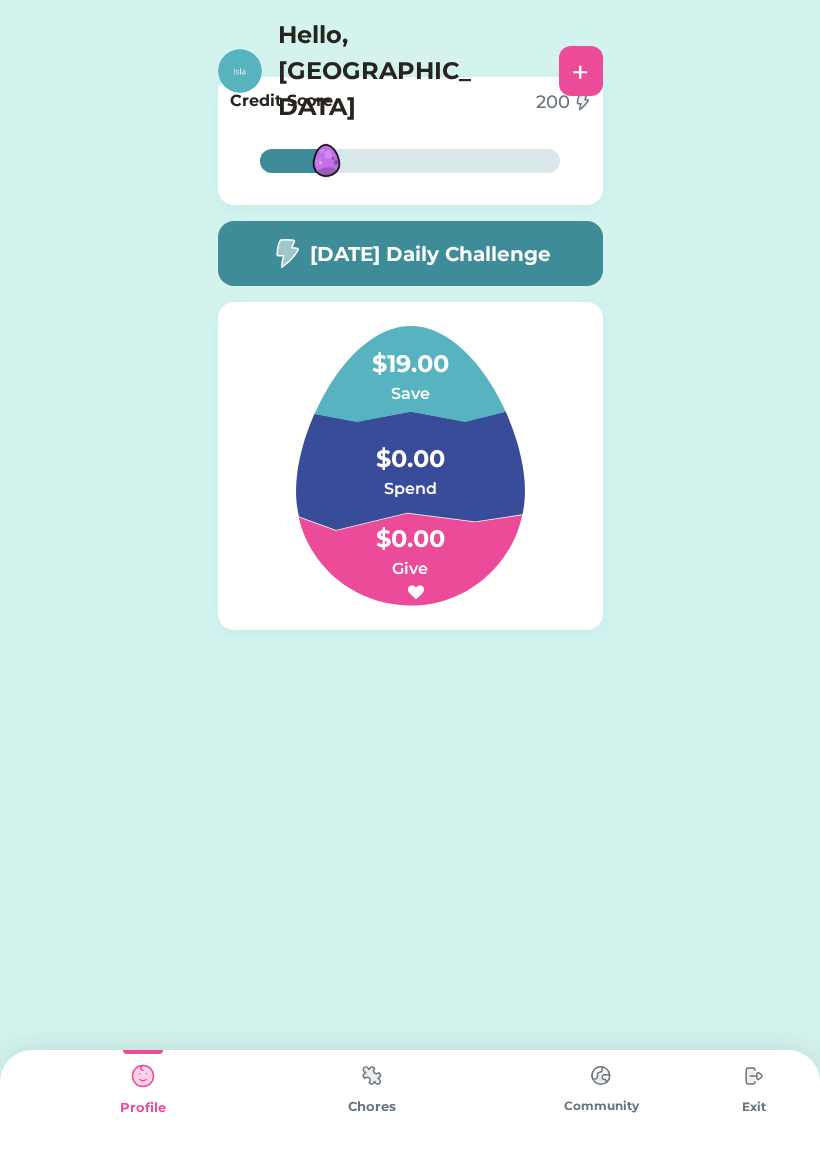 click on "Community" at bounding box center (601, 1103) 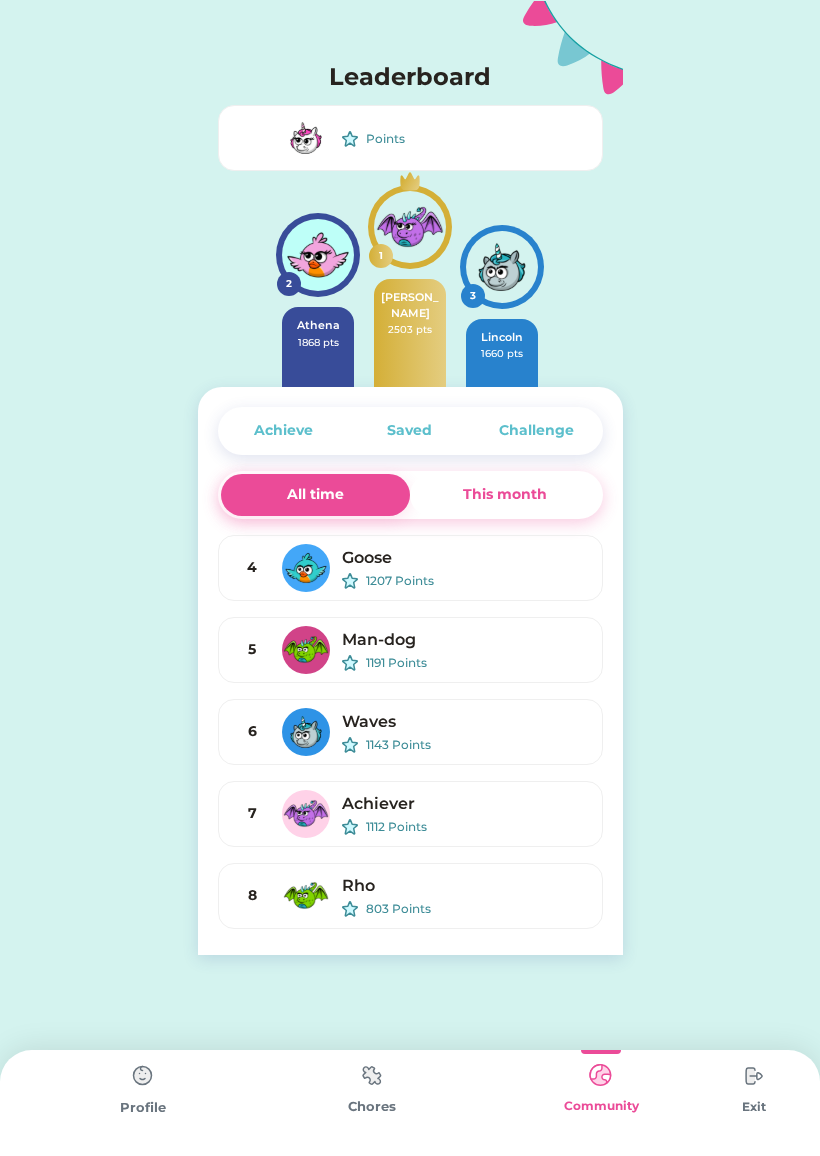 click at bounding box center (372, 1075) 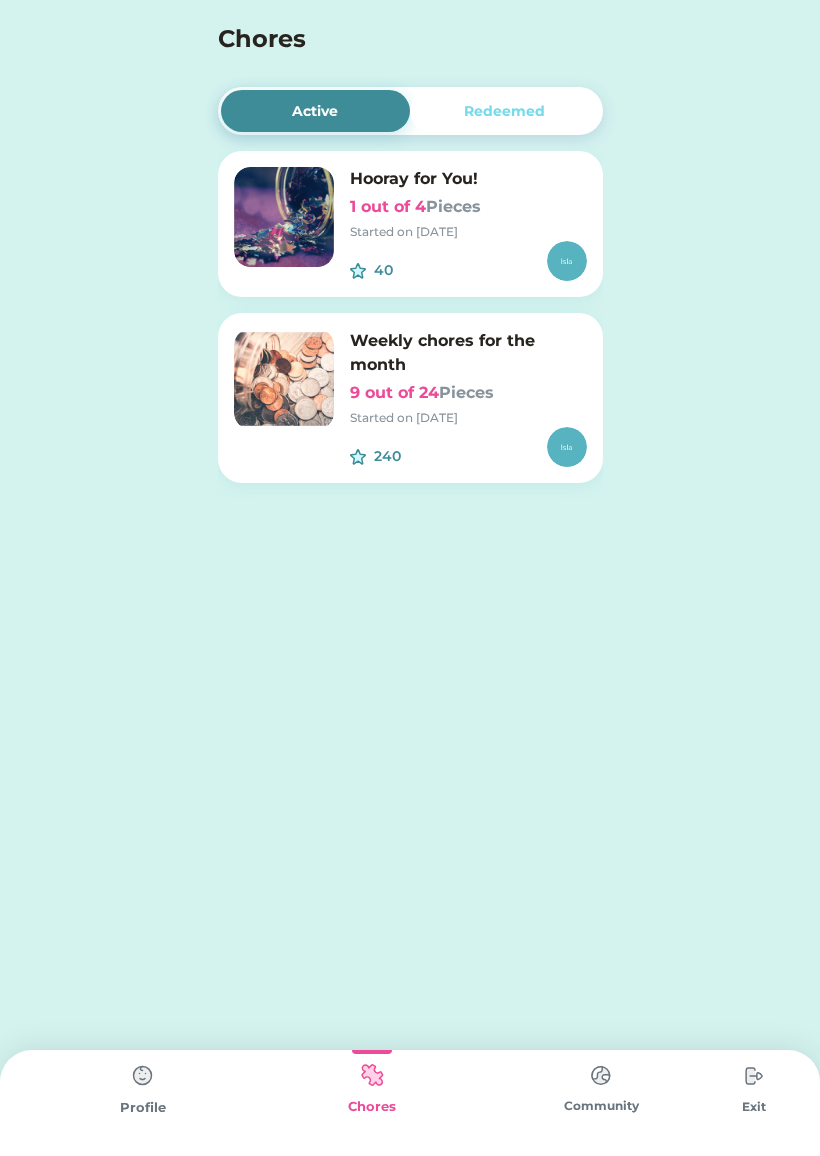 click on "40 $" at bounding box center (468, 261) 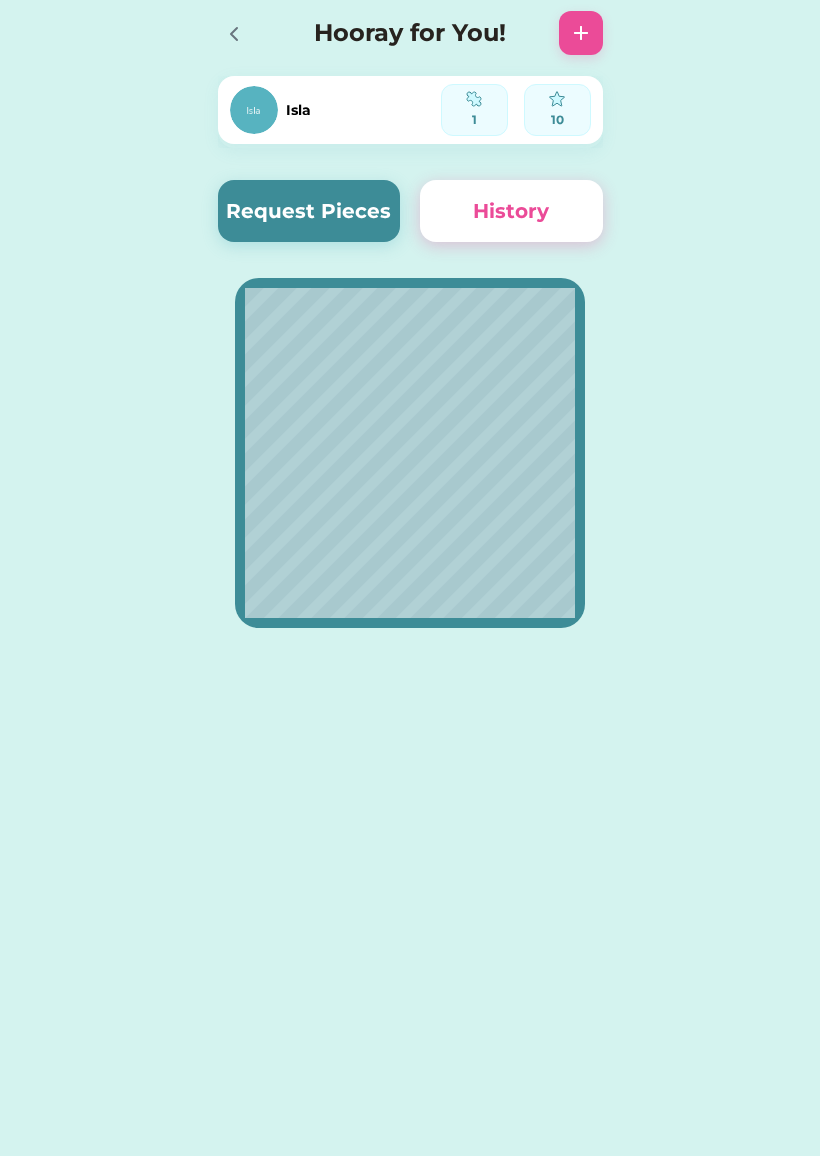 click on "Hooray for You!" at bounding box center [410, 33] 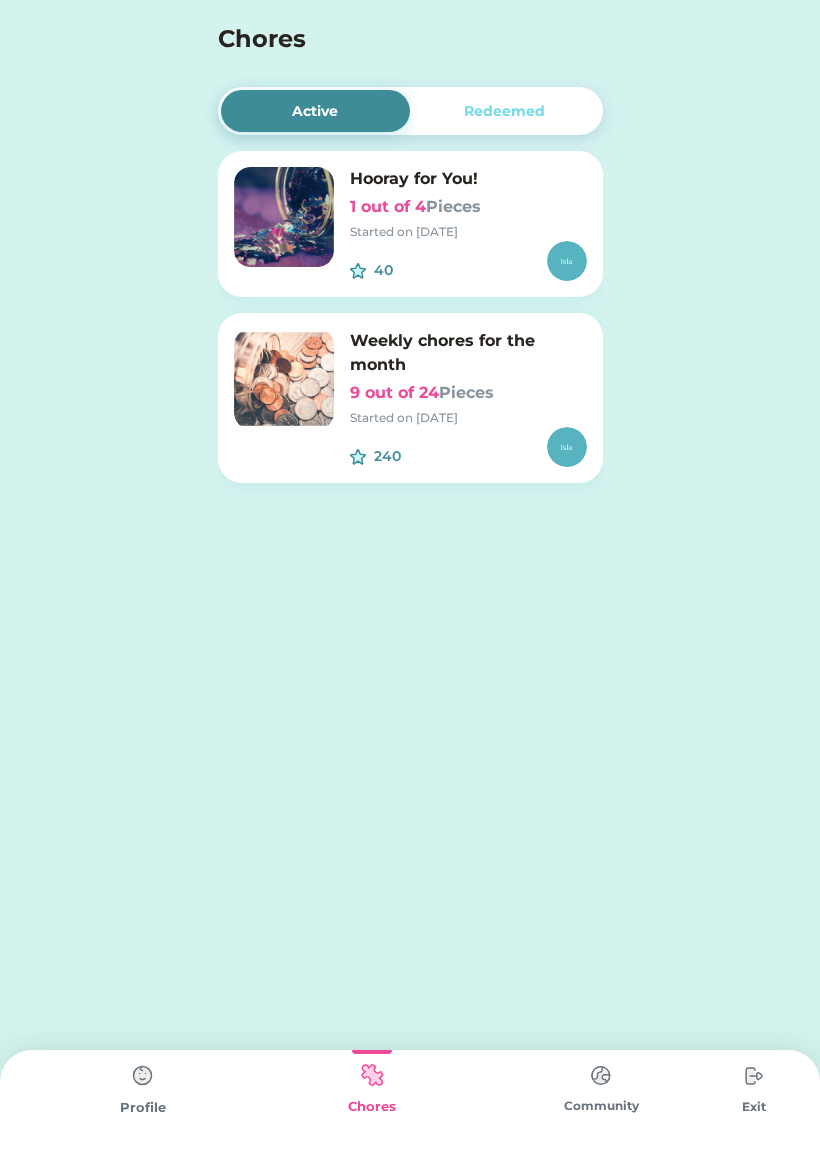 click on "1 out of 4  Pieces" at bounding box center (468, 207) 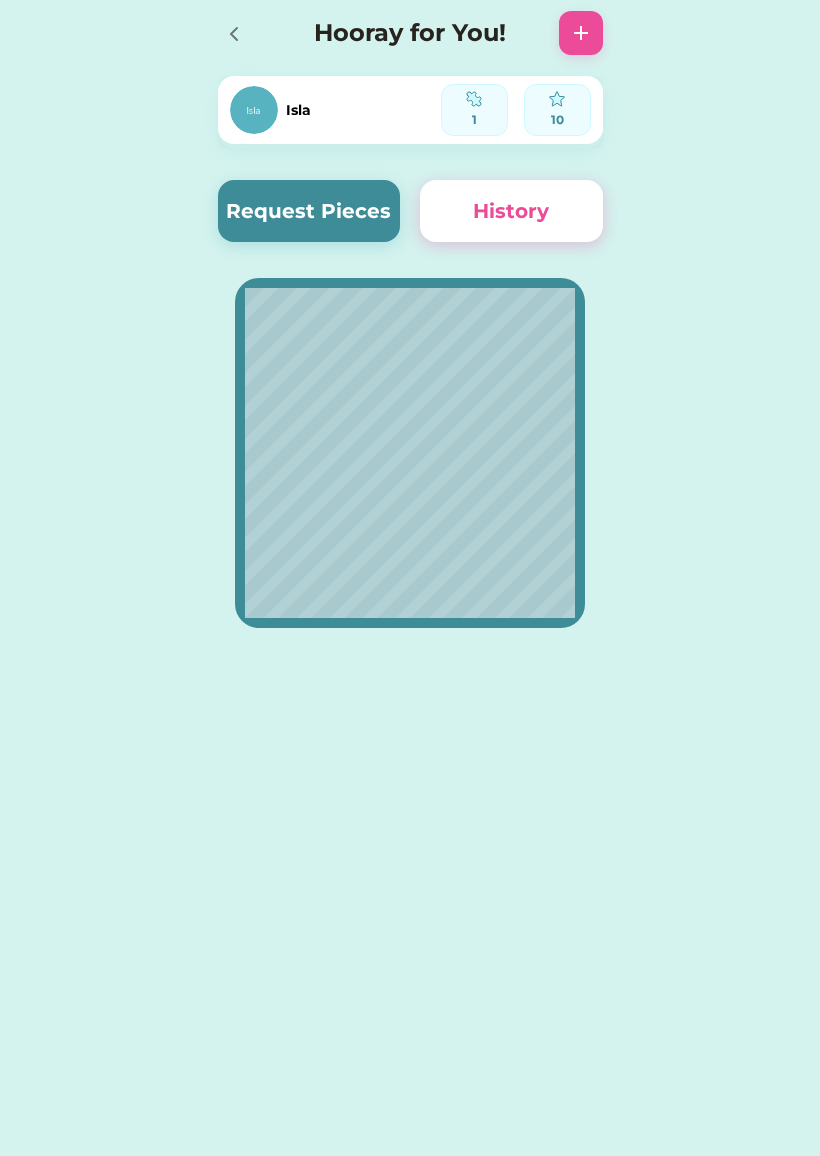click on "Request Pieces" at bounding box center [309, 211] 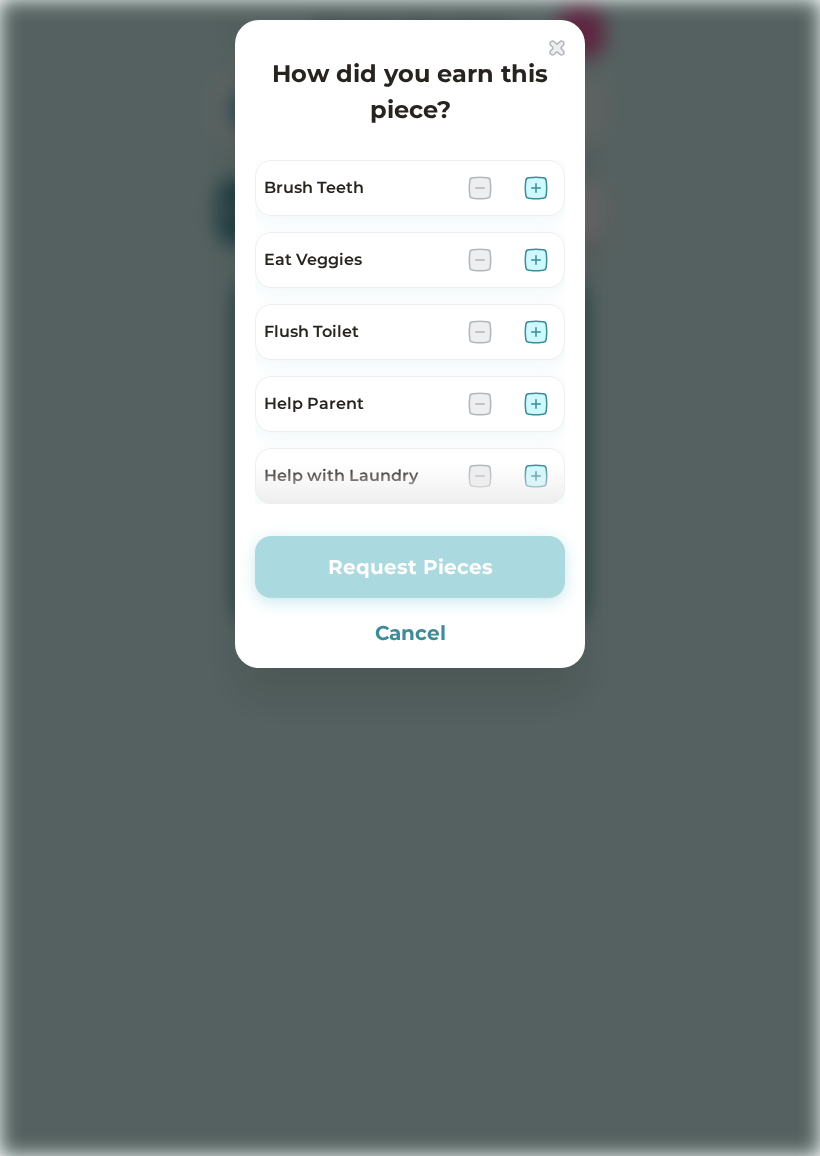 click on "Cancel" at bounding box center (410, 633) 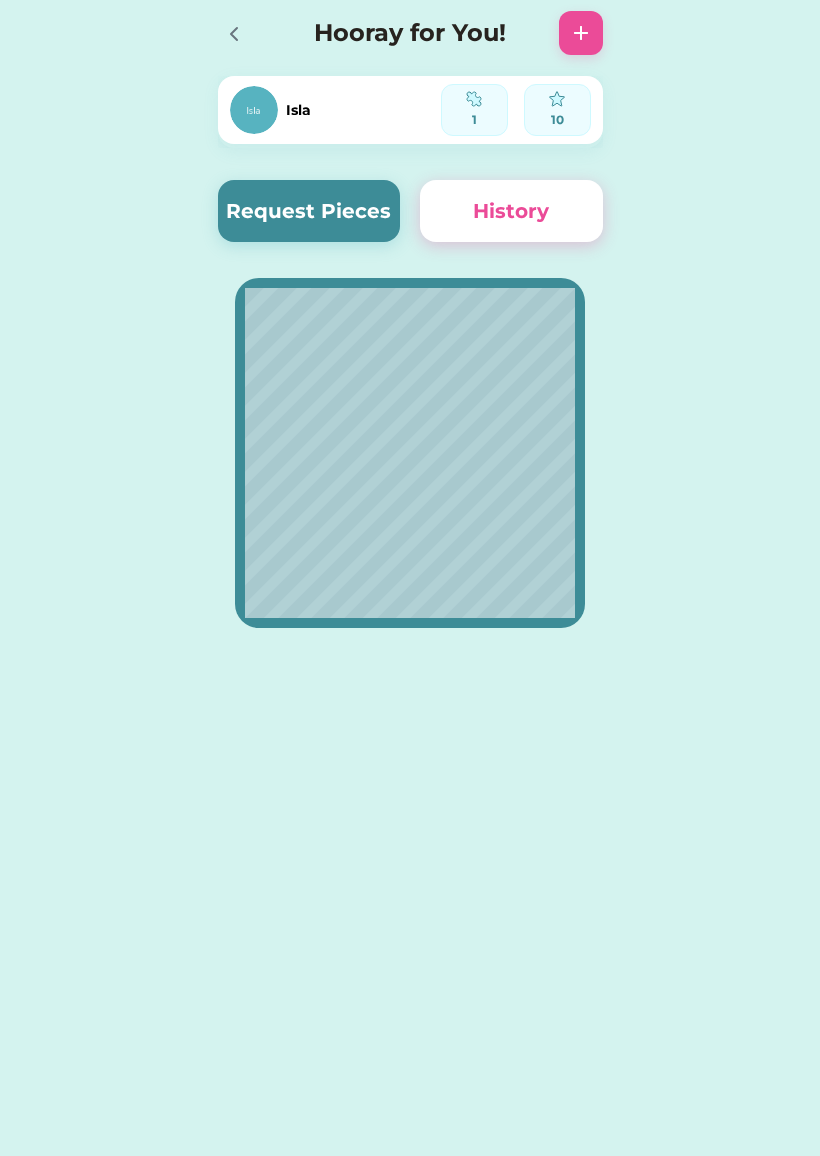 click 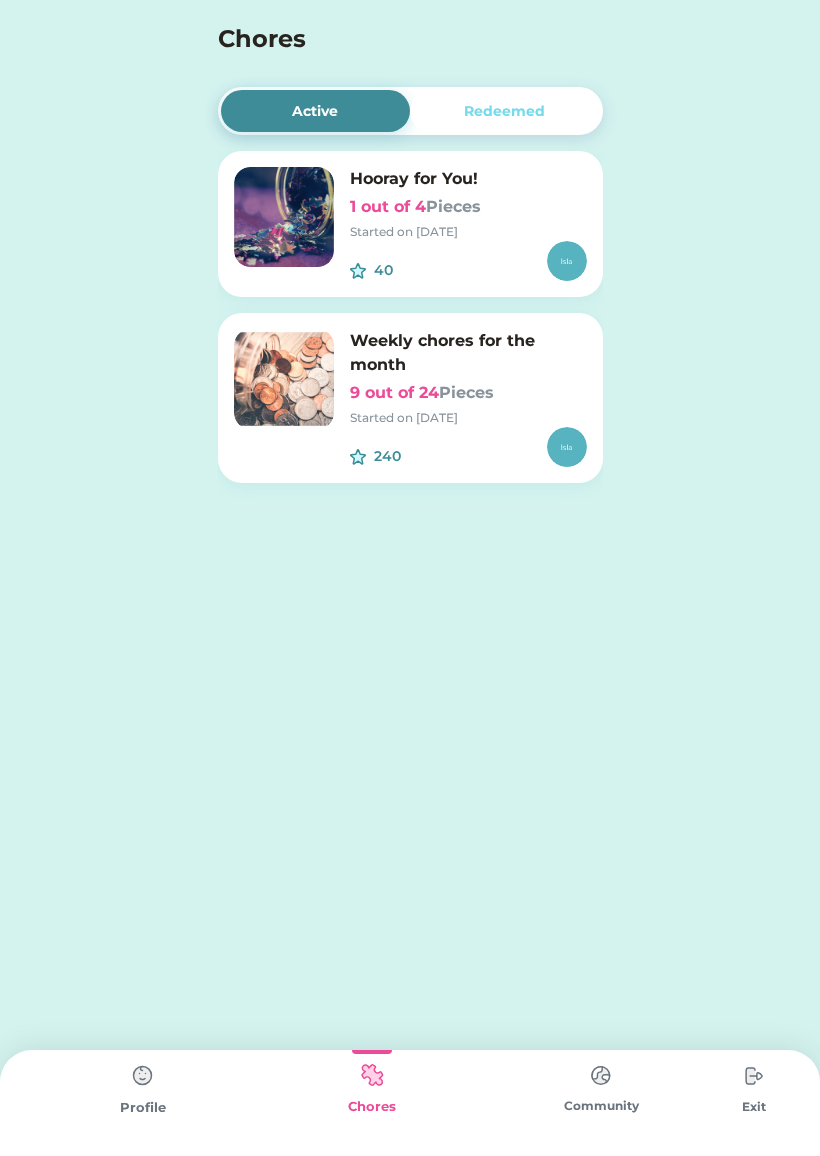 click on "Started on [DATE]" at bounding box center [468, 418] 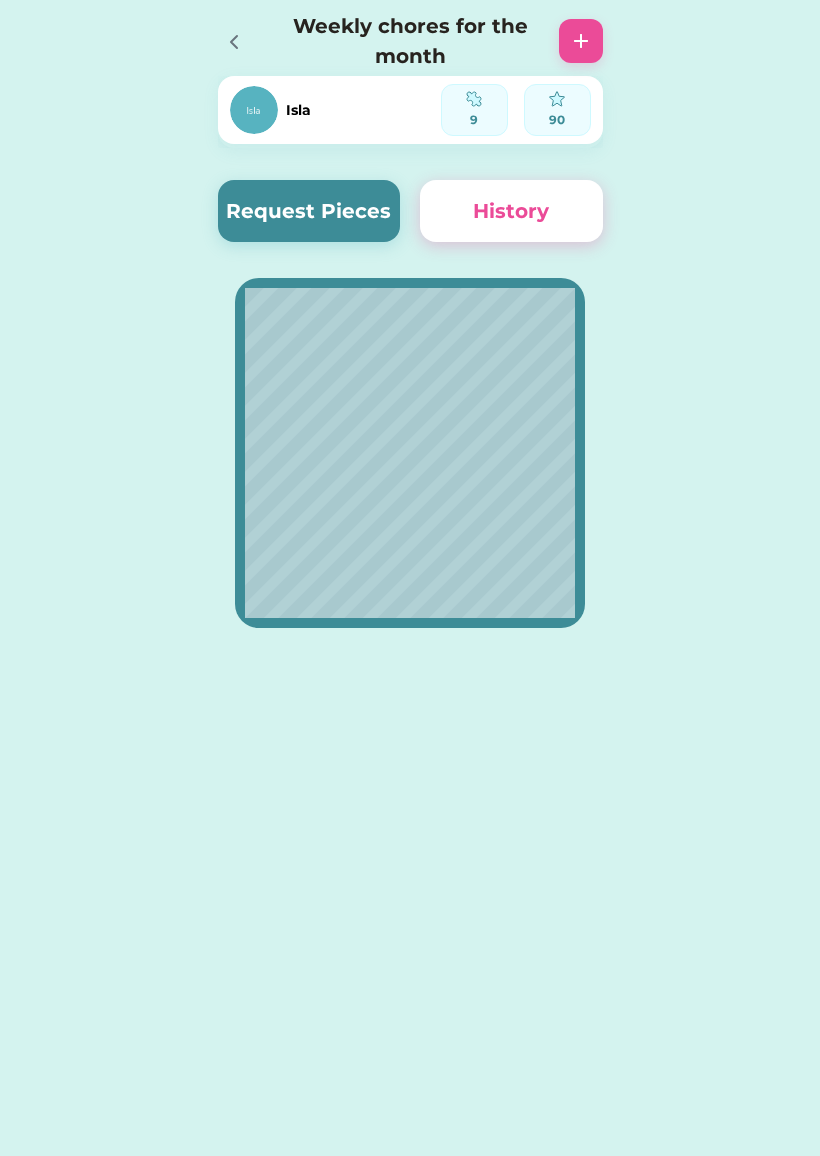 click 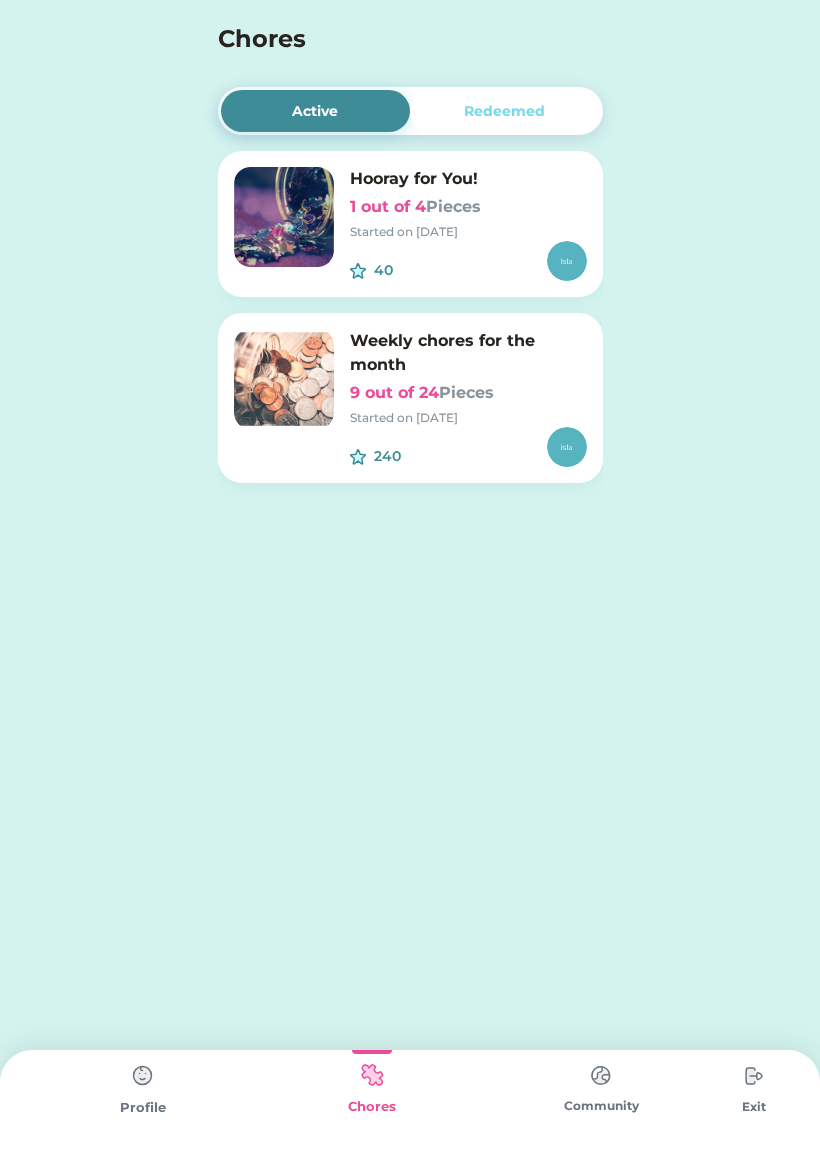 click at bounding box center (143, 1076) 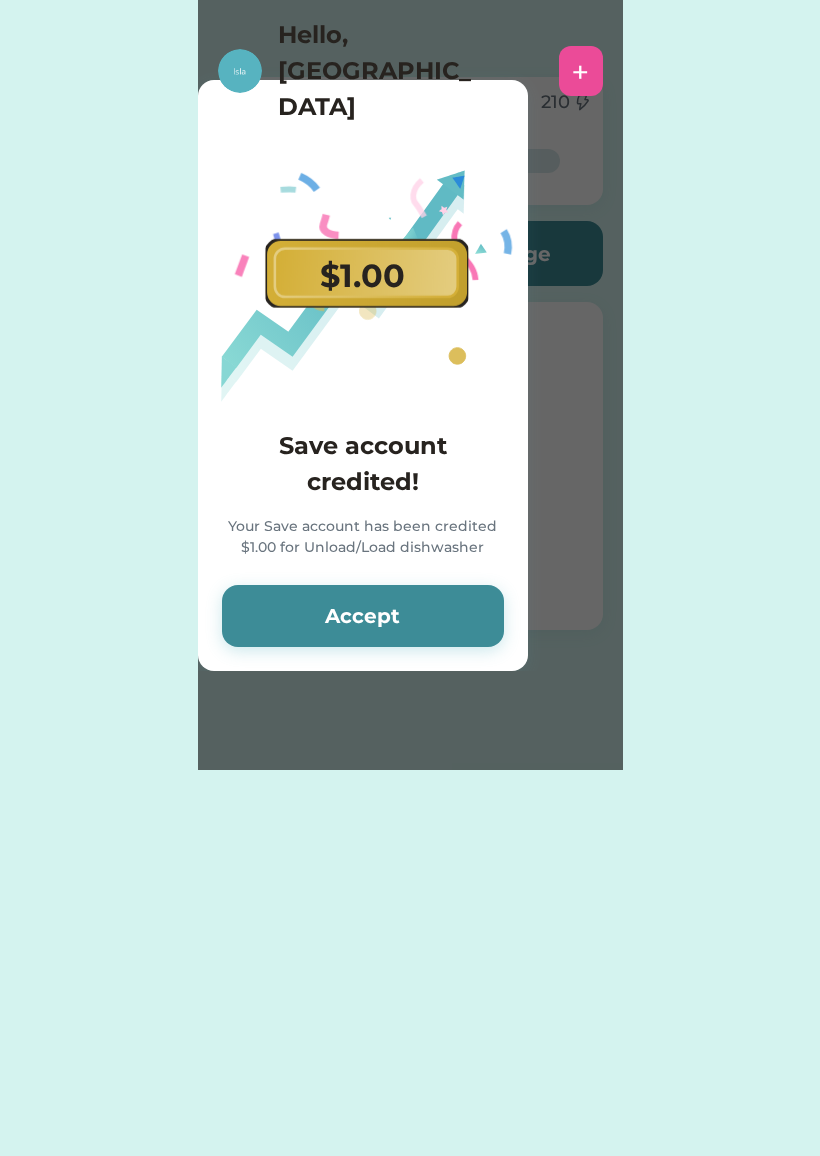 click on "Accept" at bounding box center [363, 616] 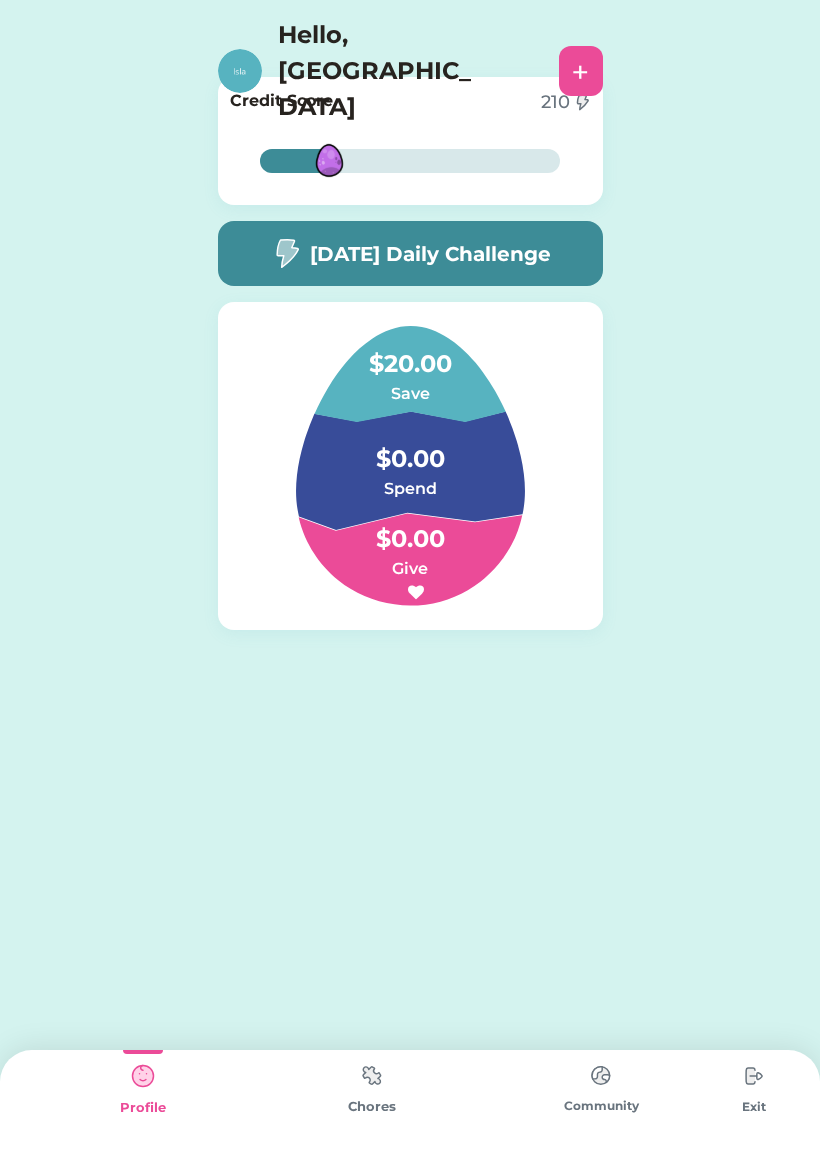 click on "Community" at bounding box center (601, 1106) 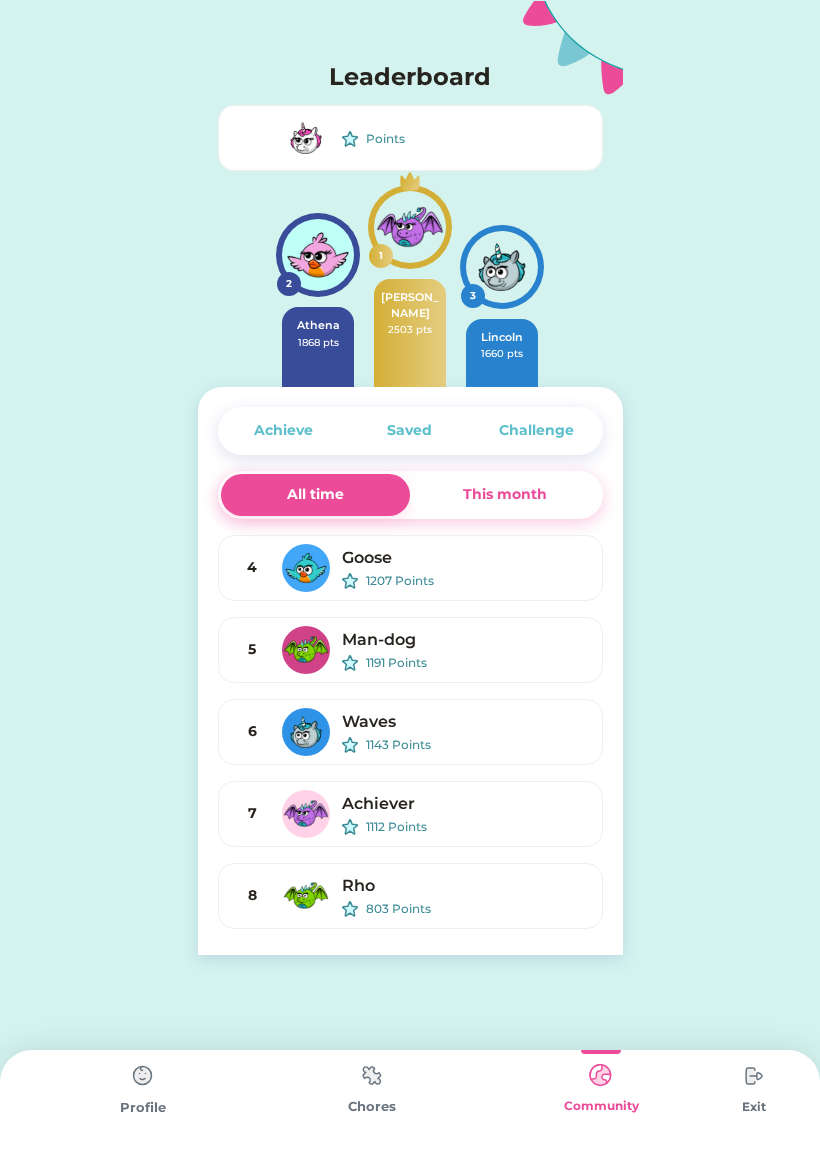 click on "This month" at bounding box center [505, 494] 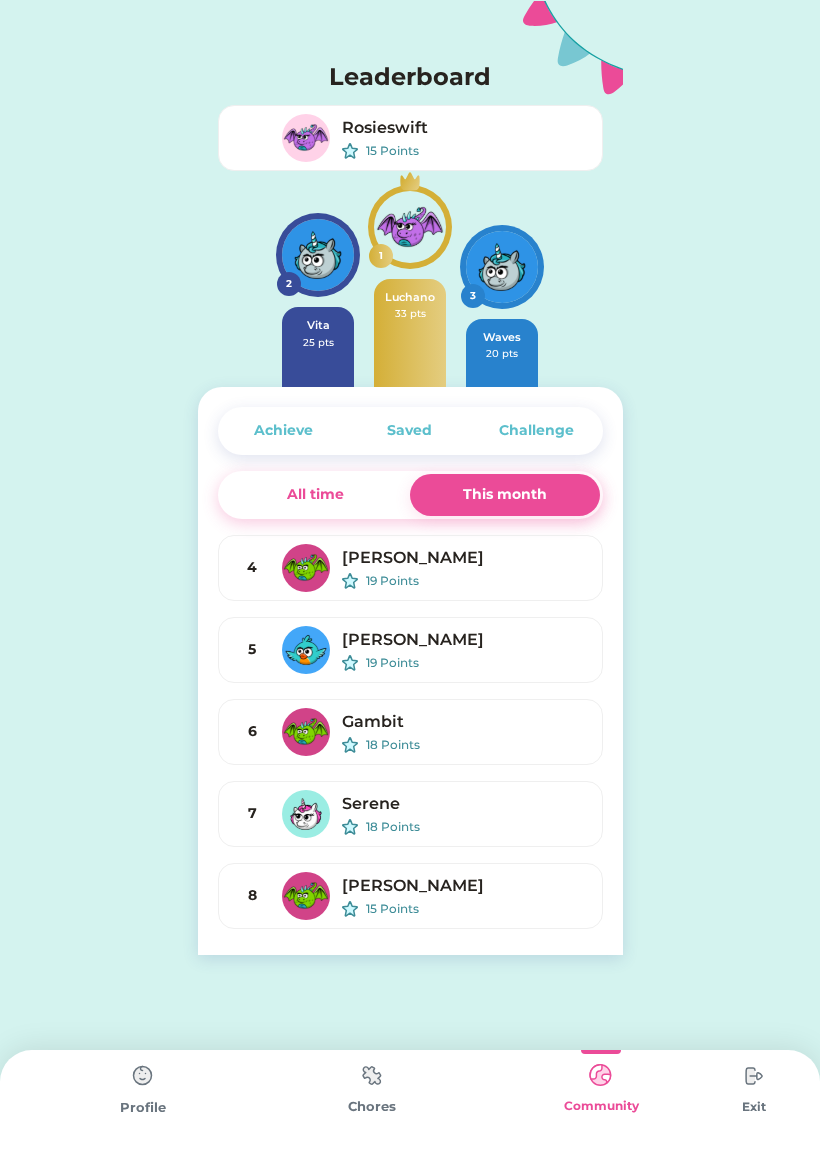 click on "All time" at bounding box center (315, 494) 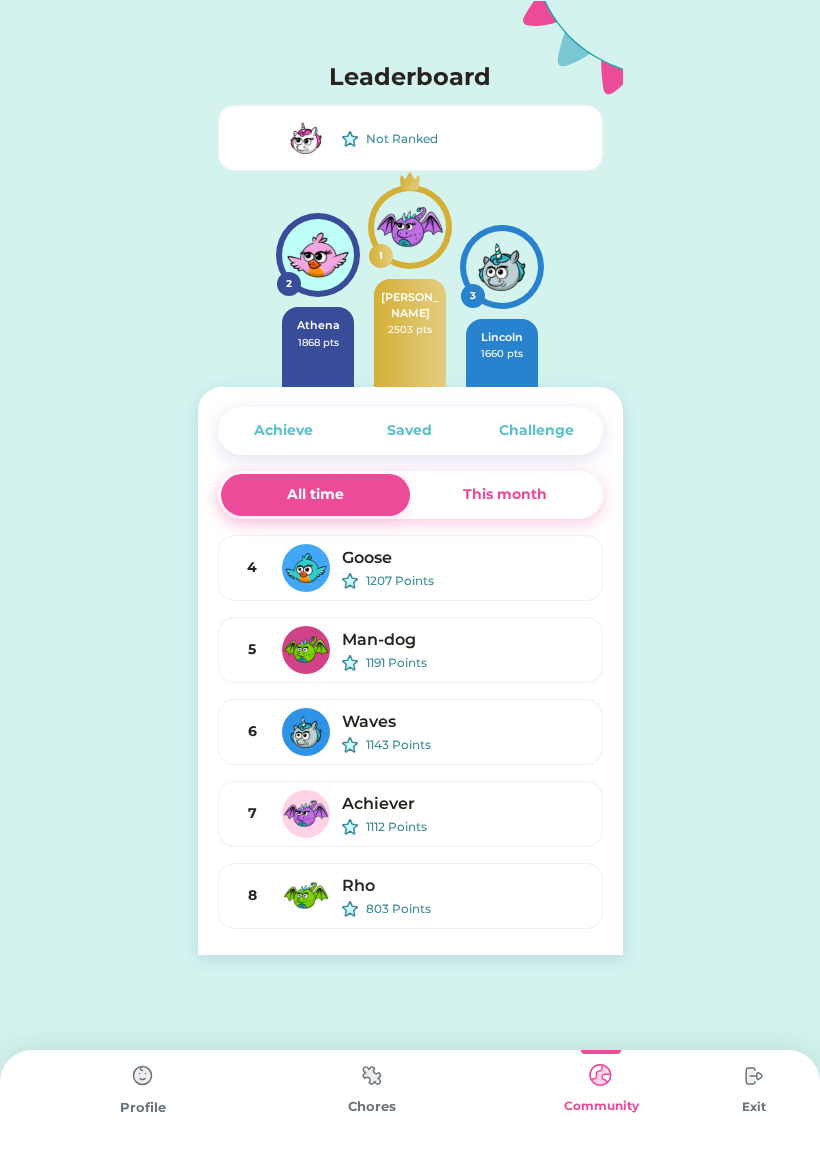 click on "Challenge" at bounding box center [536, 430] 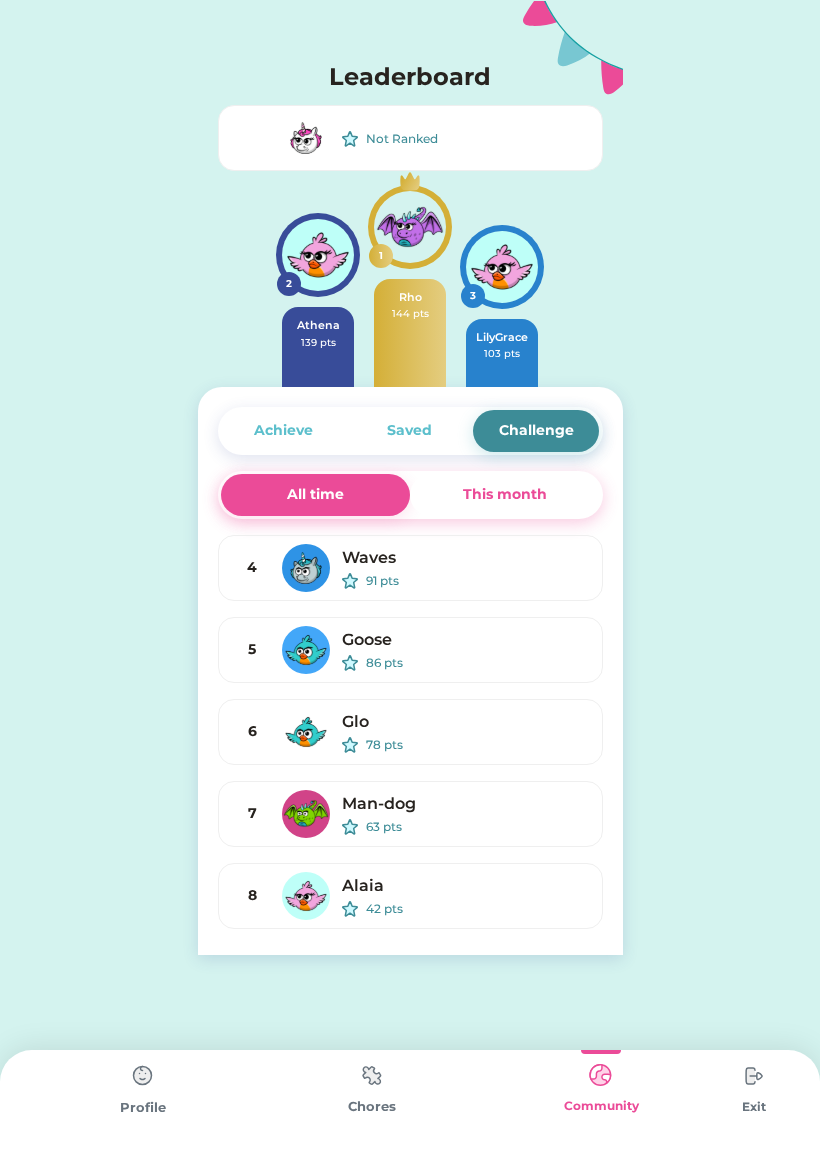 click on "Saved" at bounding box center [410, 431] 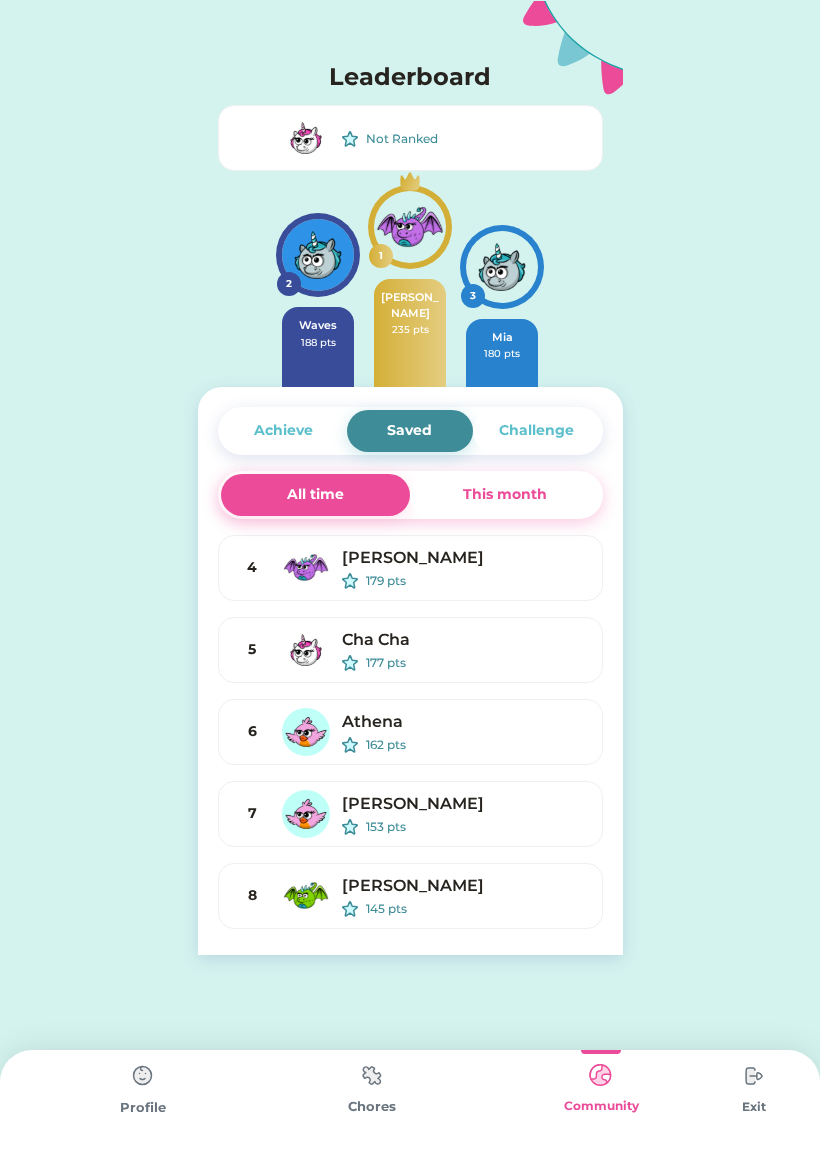 click on "Achieve" at bounding box center (284, 431) 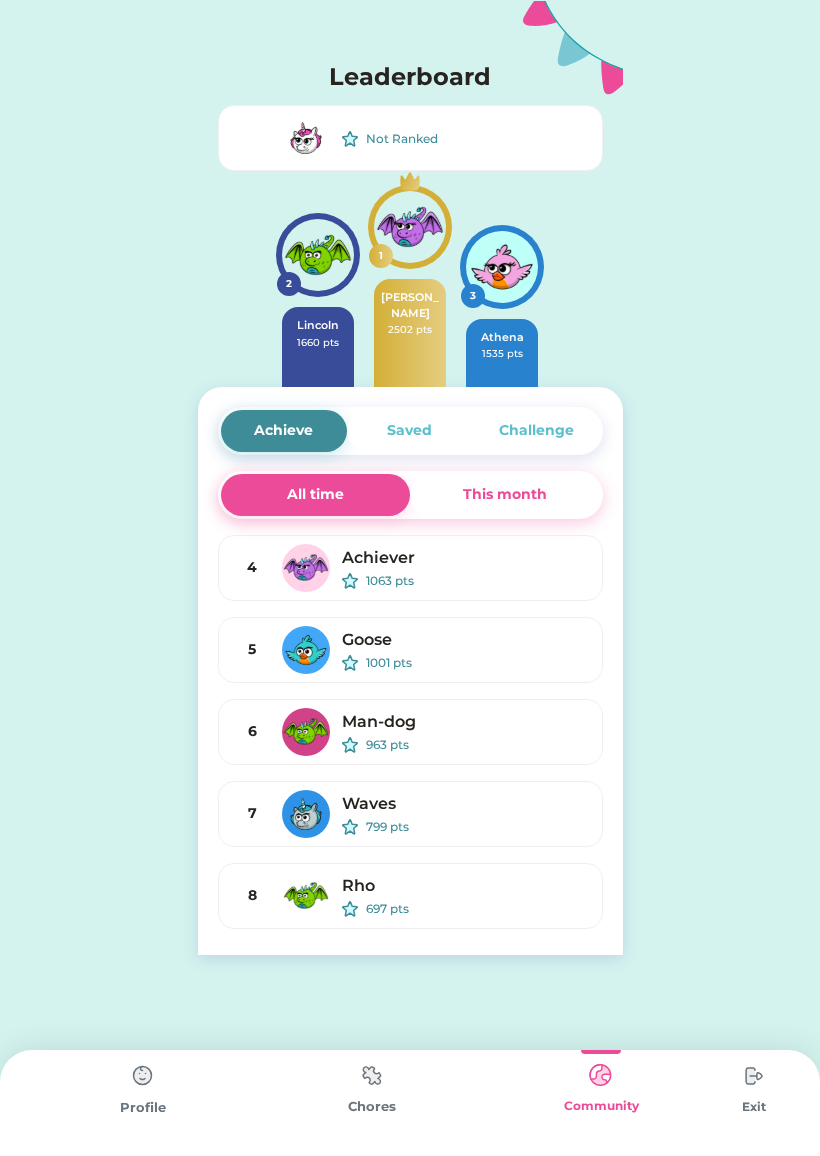 click on "This month" at bounding box center [505, 494] 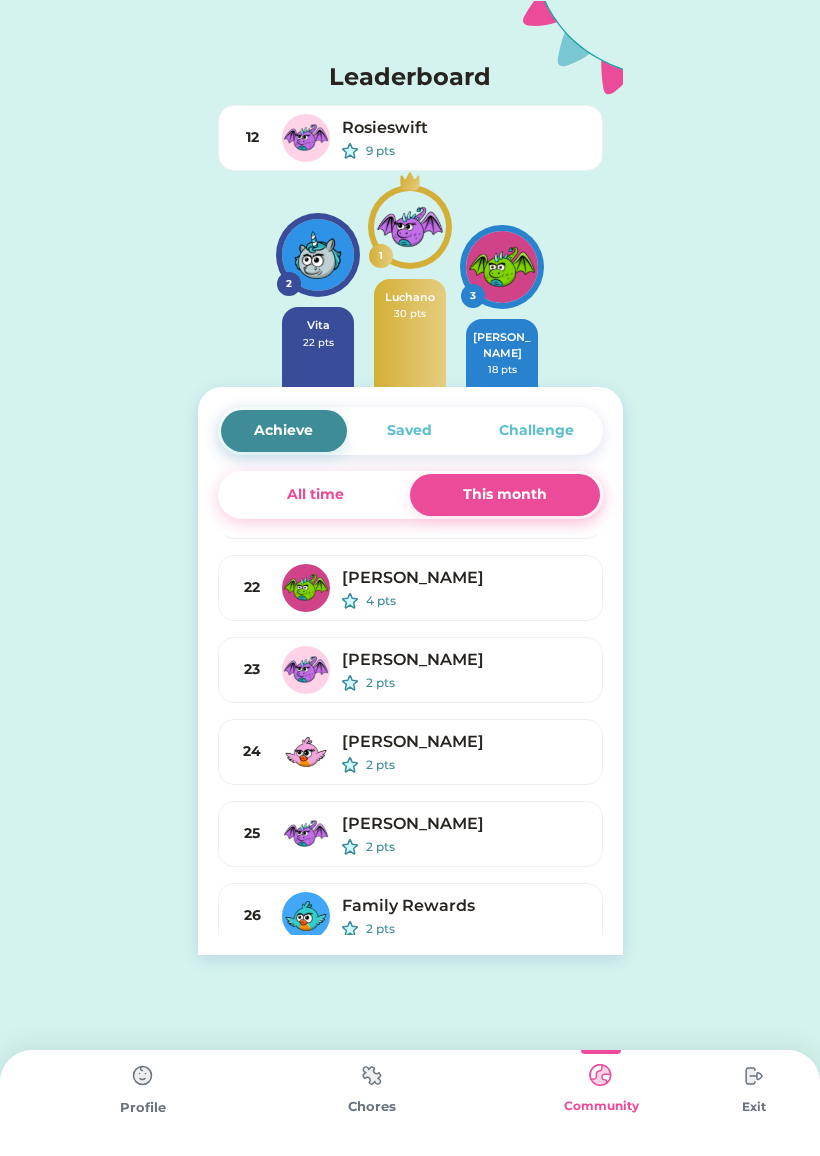scroll, scrollTop: 1330, scrollLeft: 0, axis: vertical 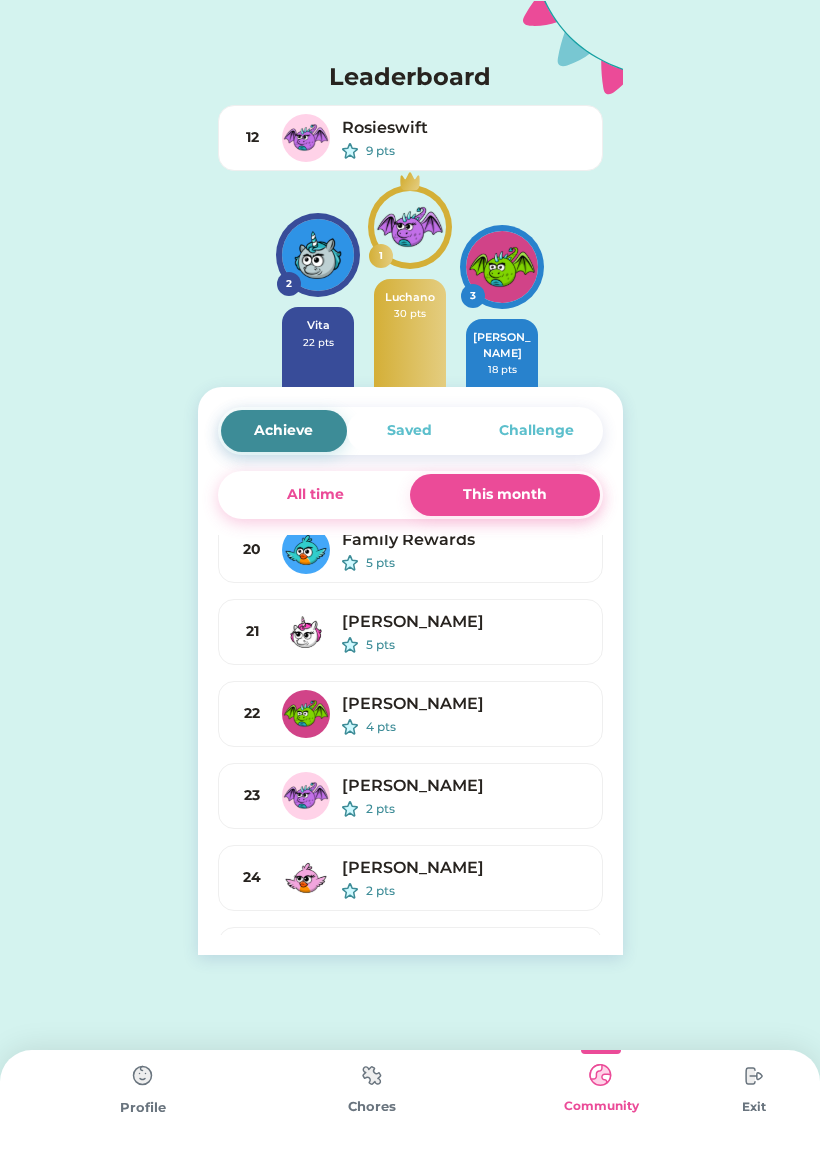 click on "Chores" at bounding box center (371, 1103) 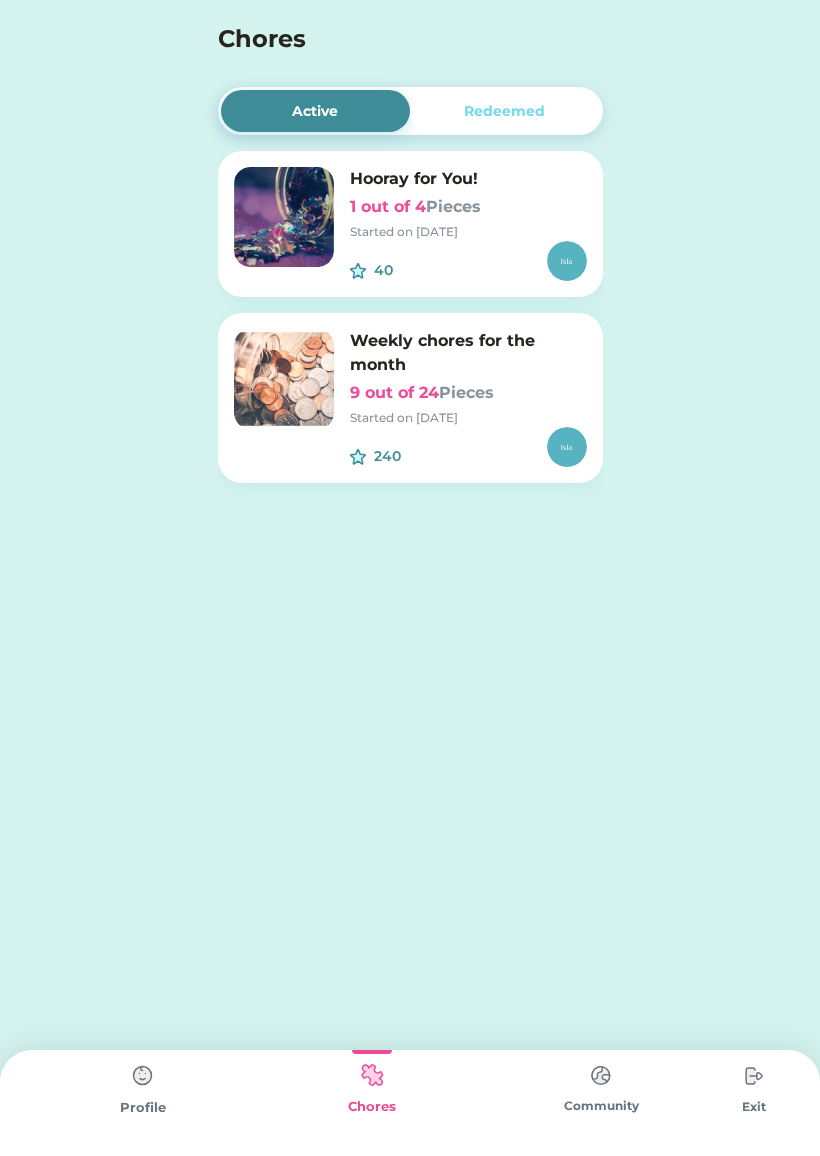 click on "Community" at bounding box center [601, 1103] 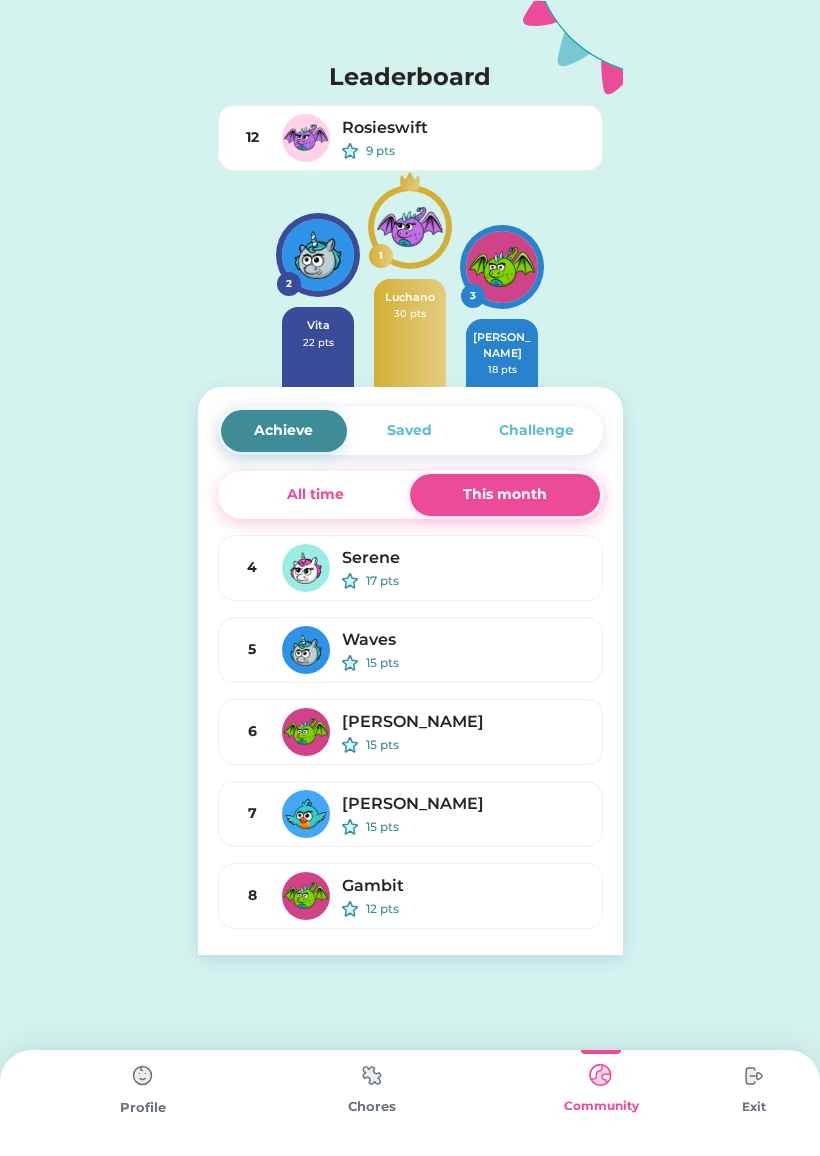 scroll, scrollTop: 0, scrollLeft: 0, axis: both 